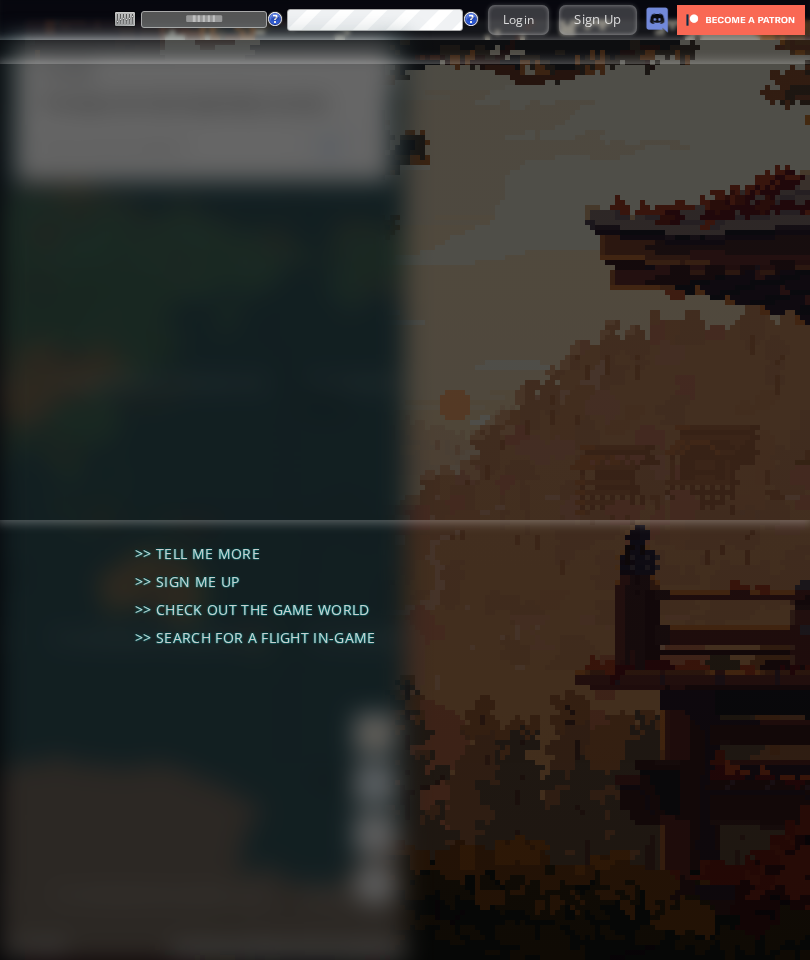 click at bounding box center [204, 19] 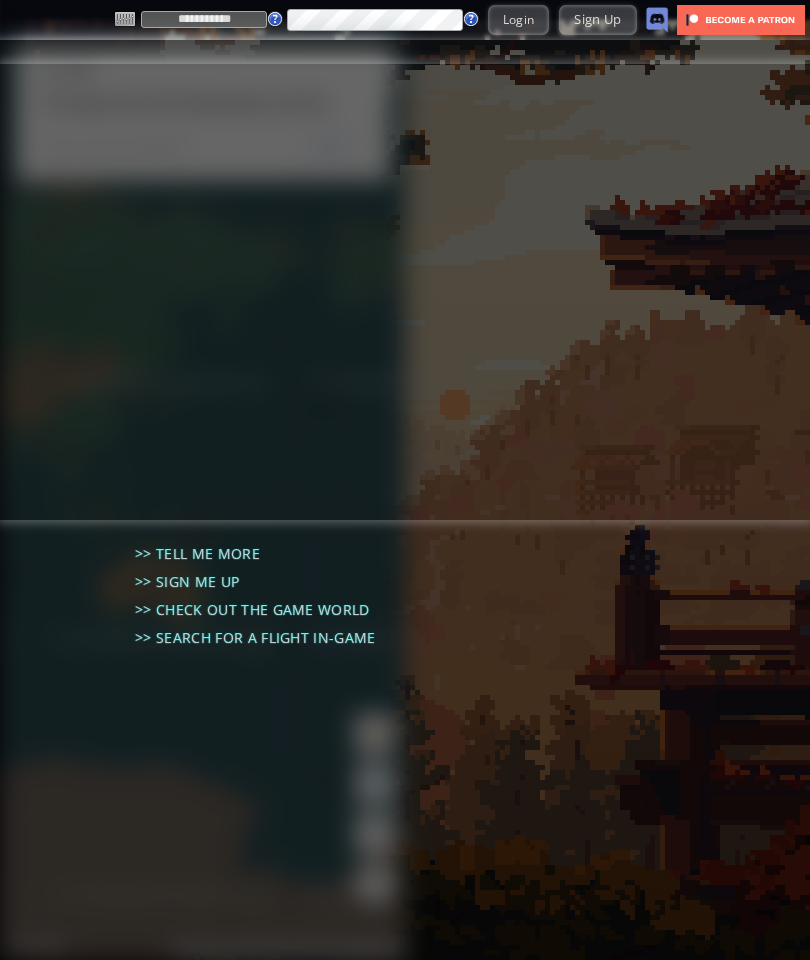 click on "Login" at bounding box center (519, 19) 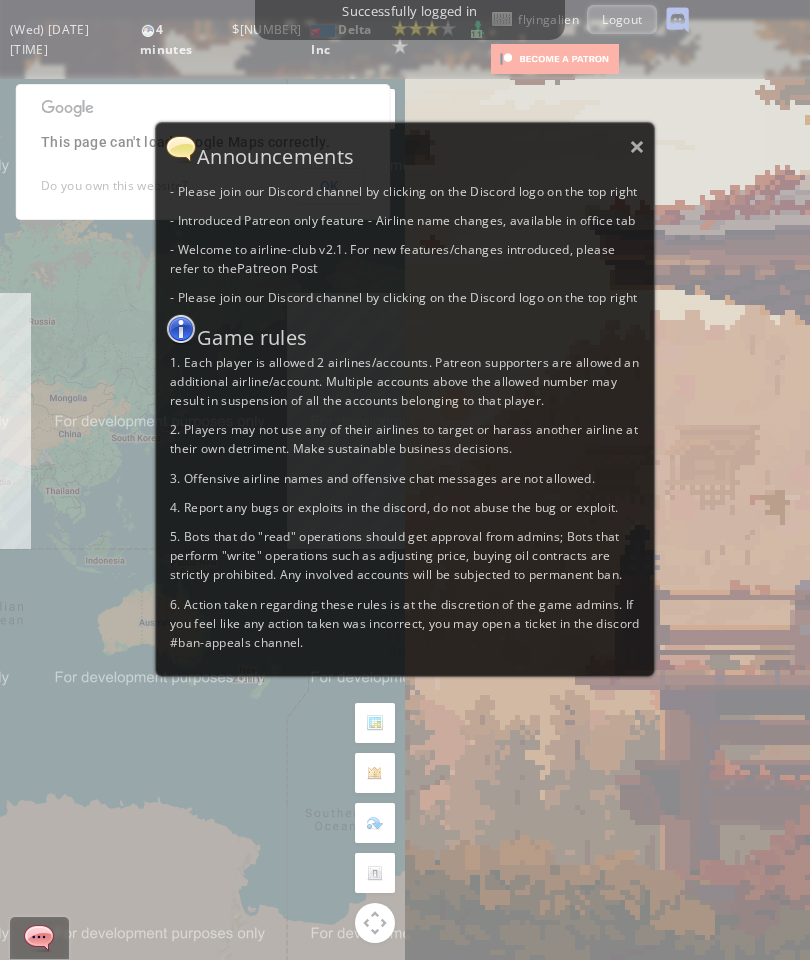 click on "×" at bounding box center [637, 146] 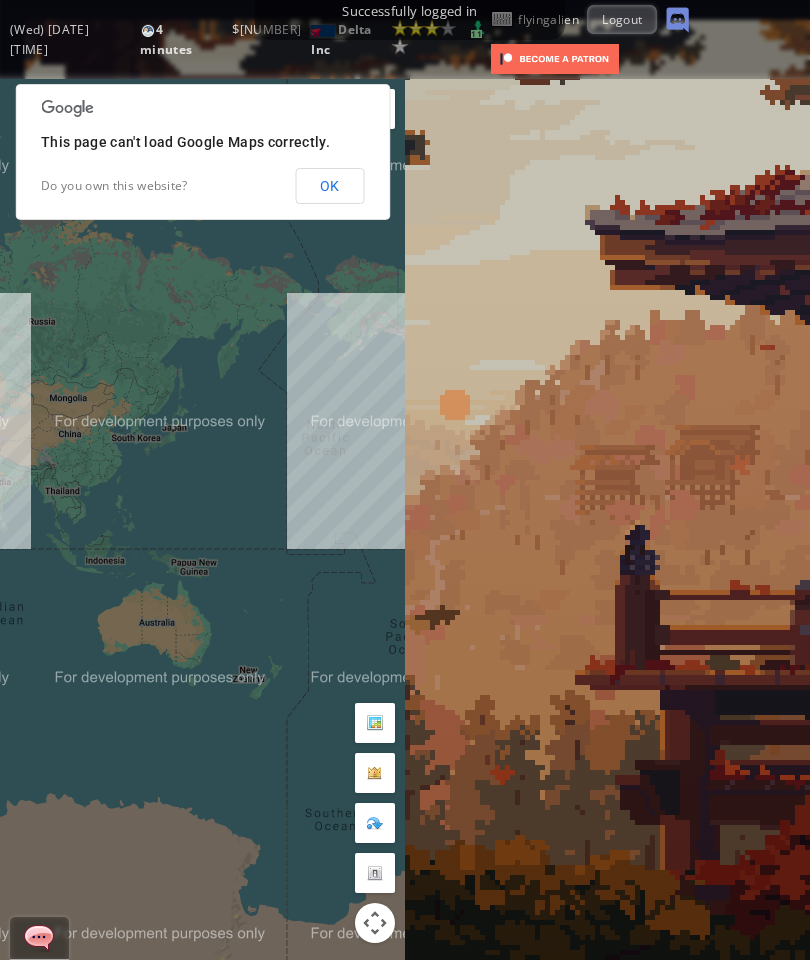click on "OK" at bounding box center [329, 186] 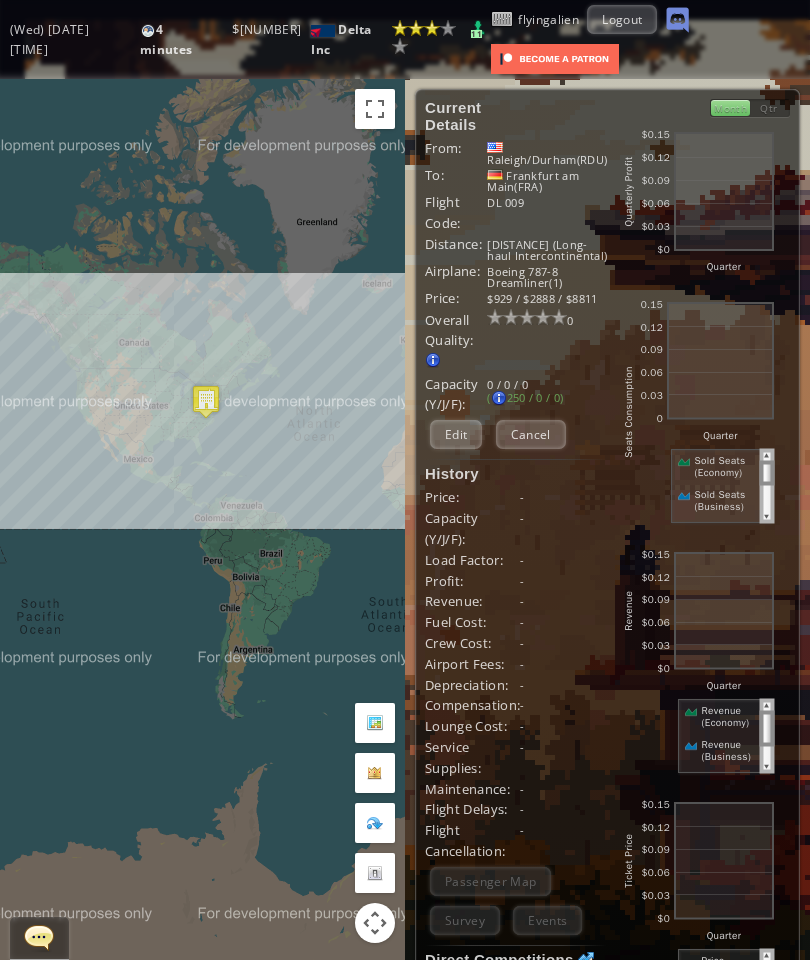 click on "Cancel" at bounding box center (531, 434) 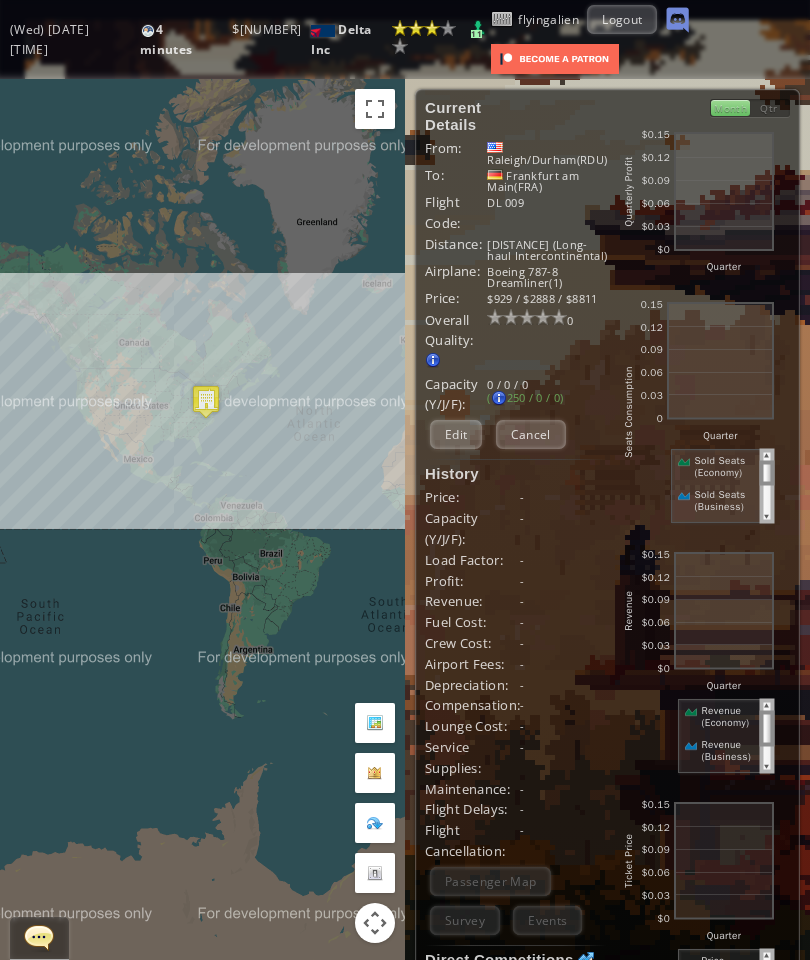 click on "Edit" at bounding box center (456, 434) 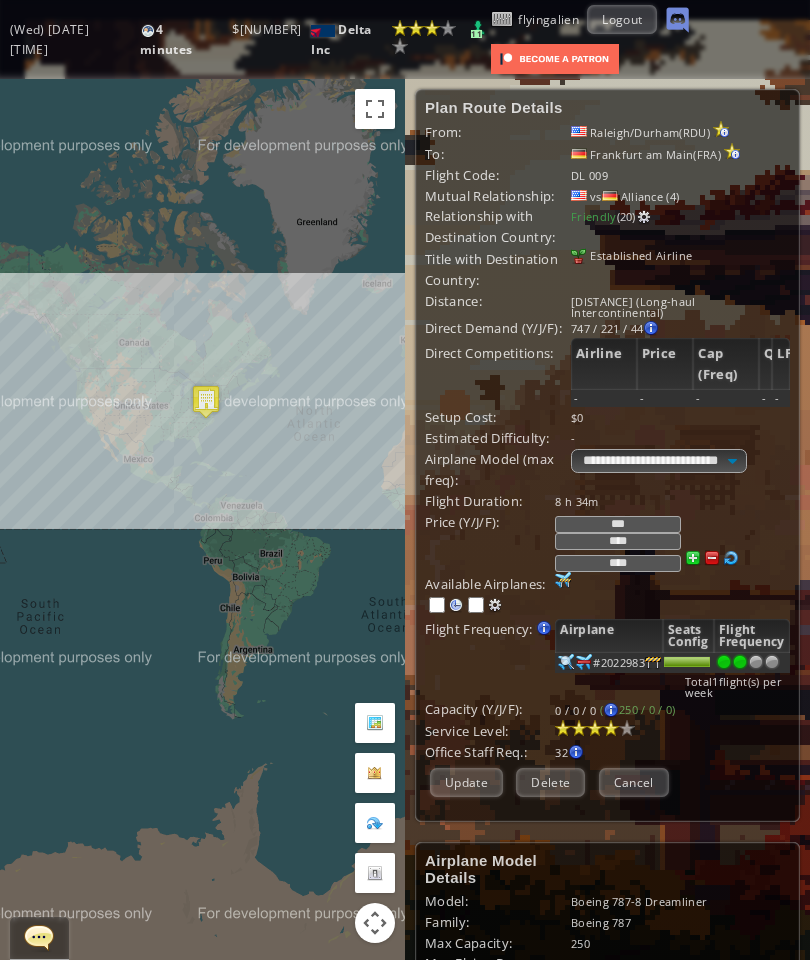 click at bounding box center [740, 662] 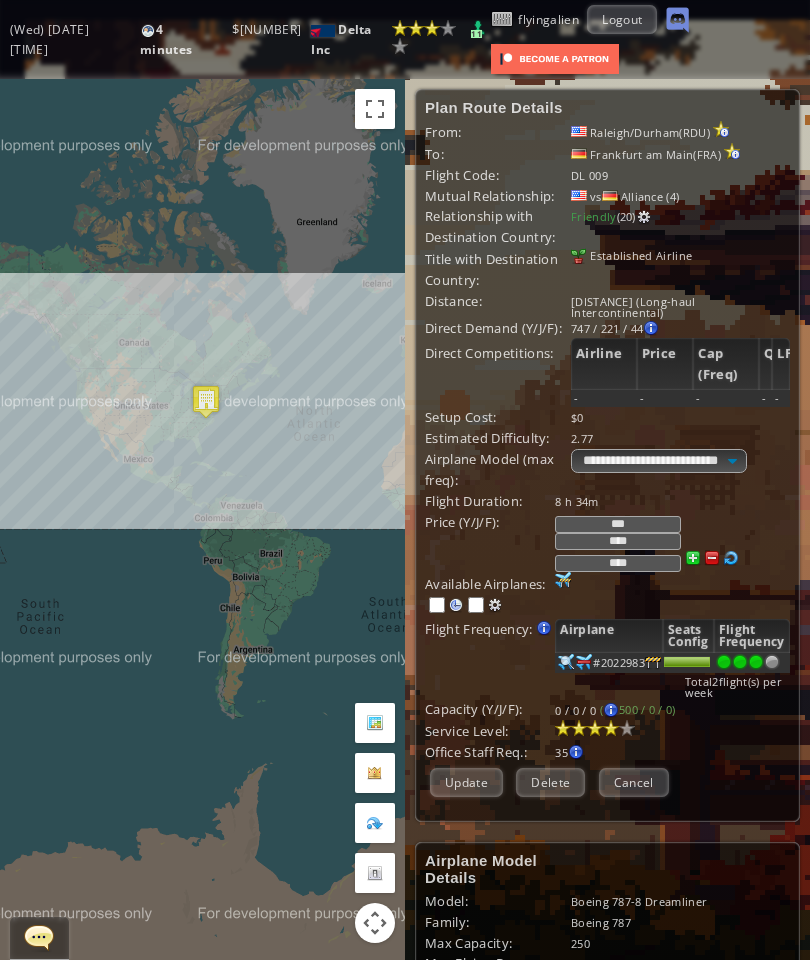 click at bounding box center (756, 662) 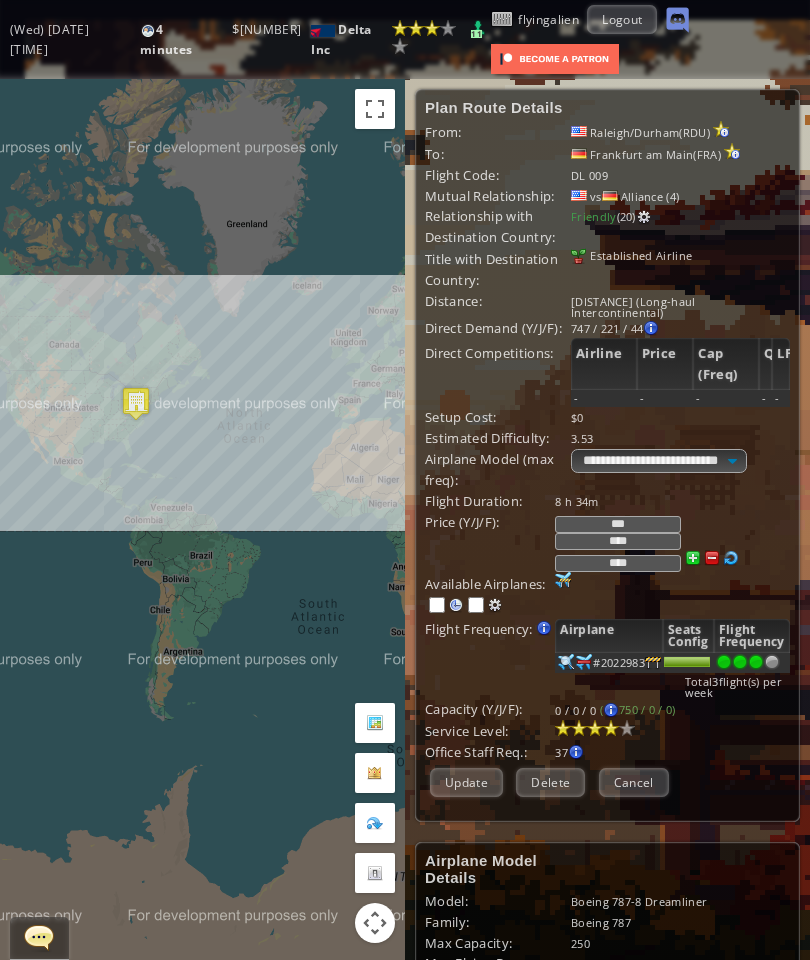 click on "Update" at bounding box center (466, 782) 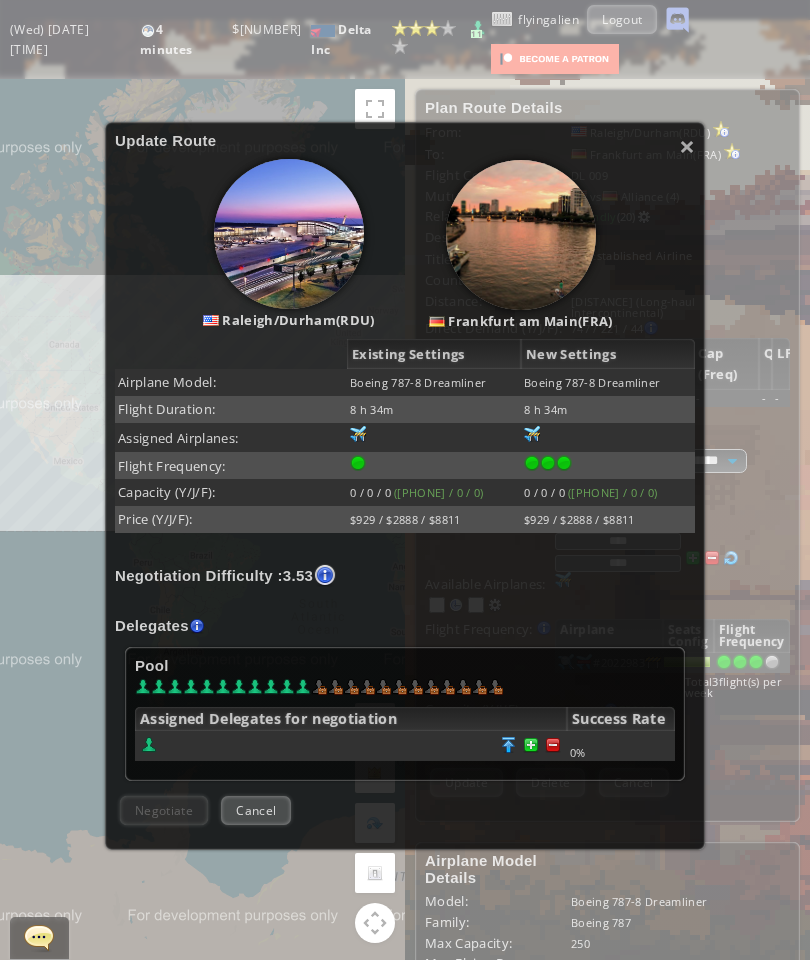 click at bounding box center (553, 745) 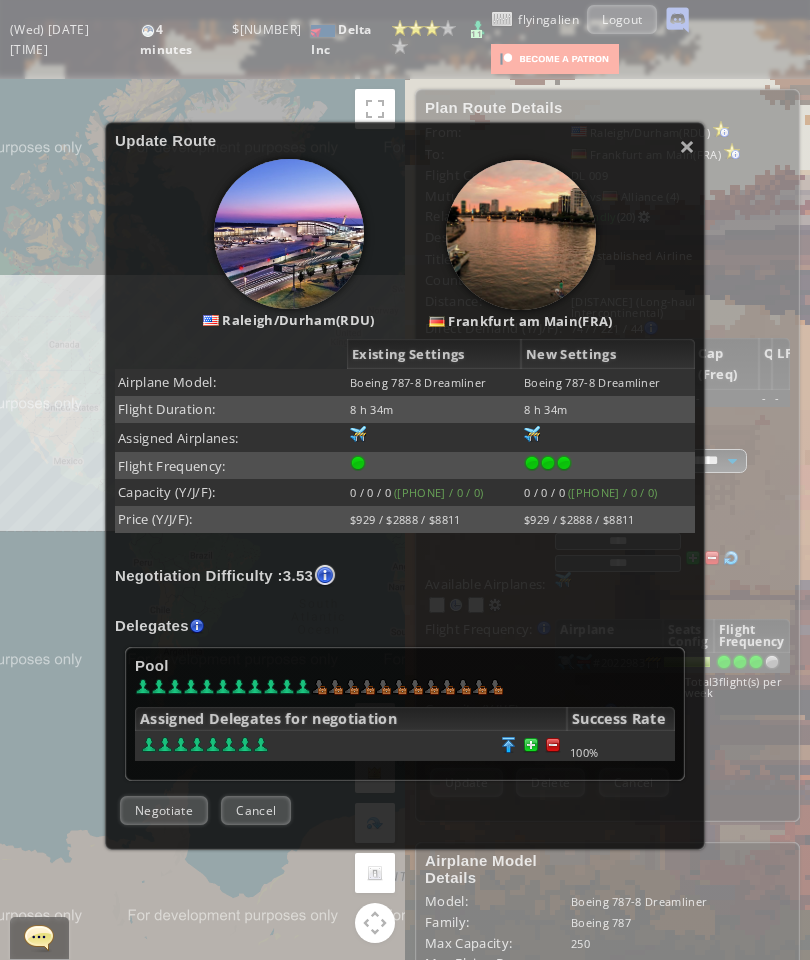 click at bounding box center [553, 745] 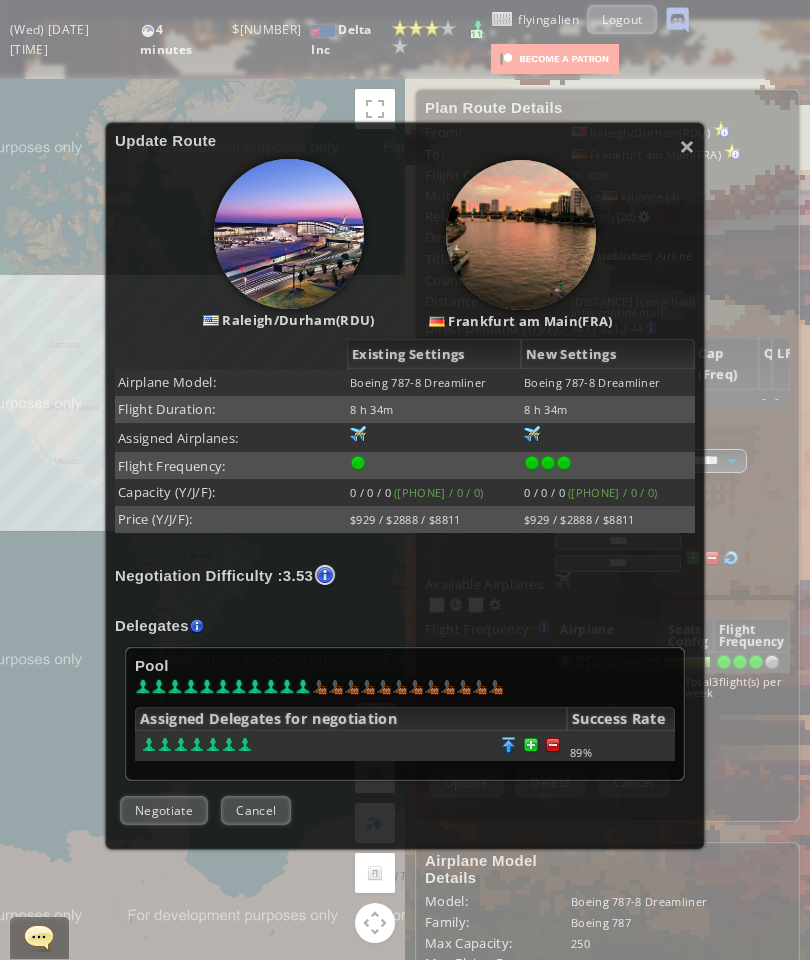 click on "Negotiate" at bounding box center (164, 810) 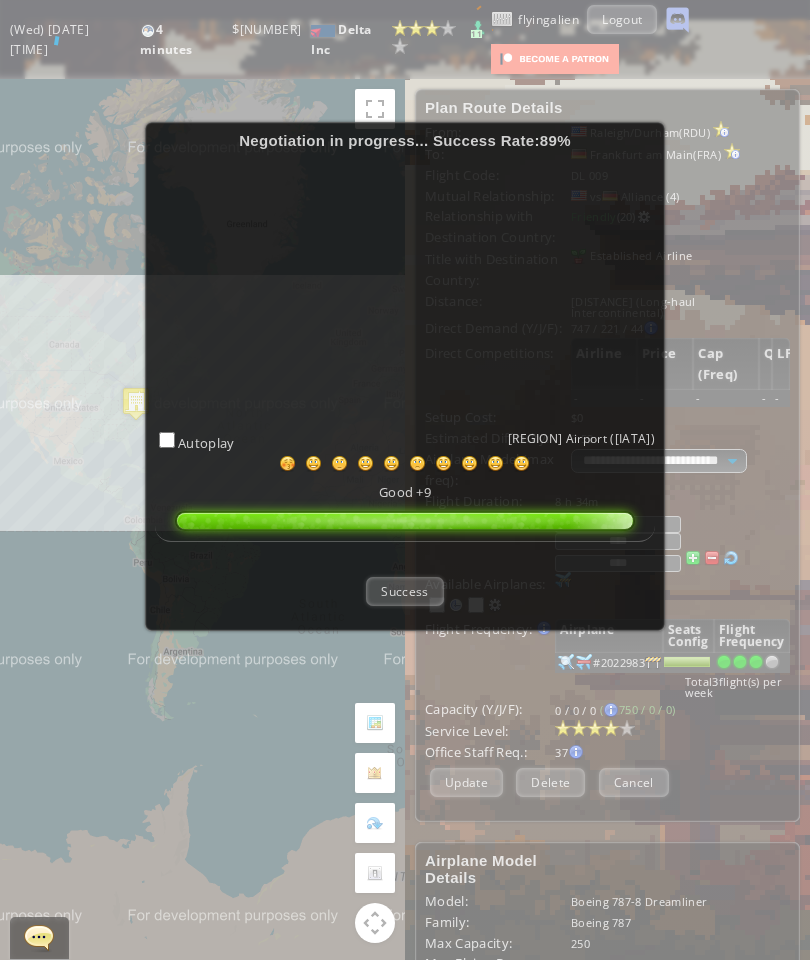 click on "Success" at bounding box center (404, 591) 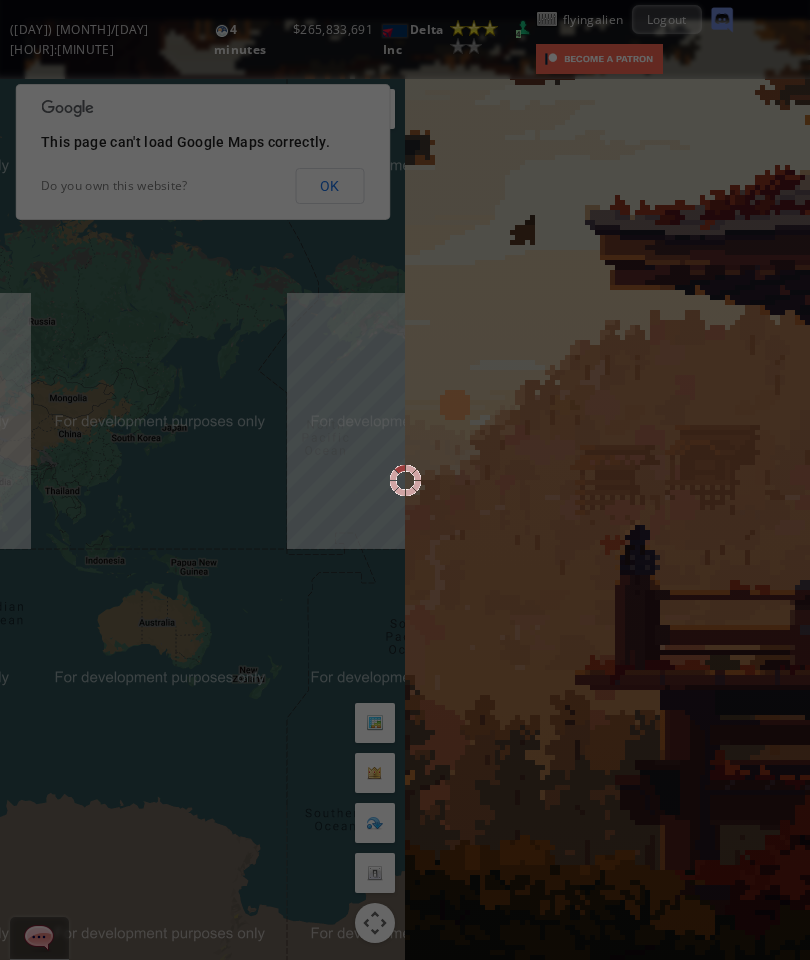scroll, scrollTop: 0, scrollLeft: 0, axis: both 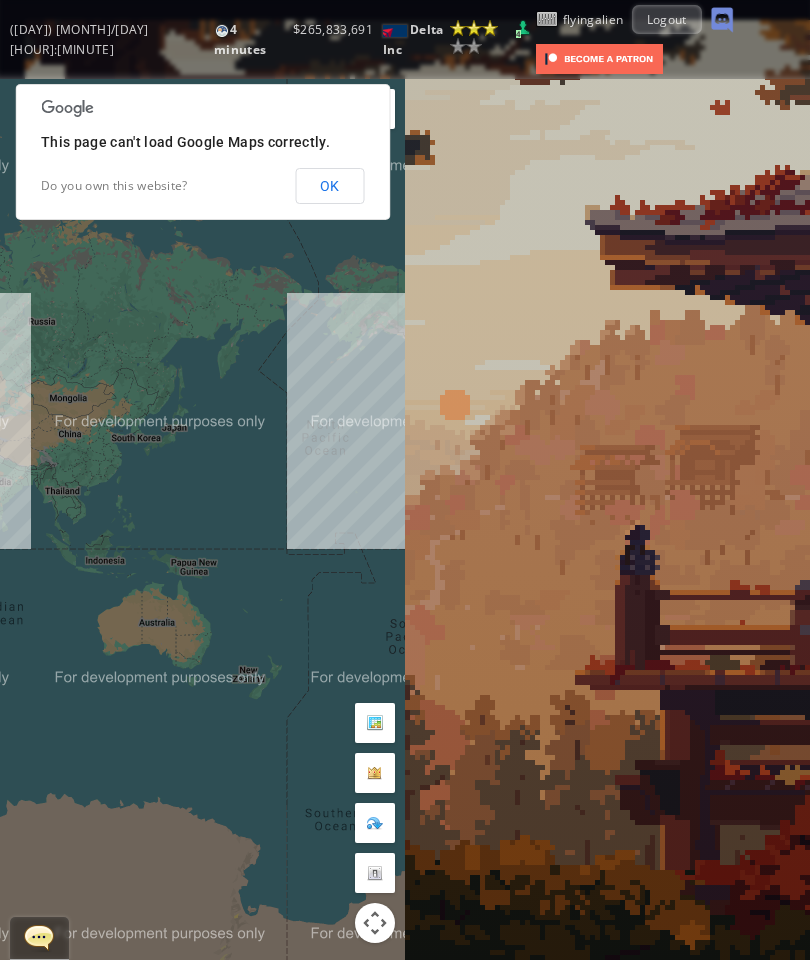 click on "OK" at bounding box center [329, 186] 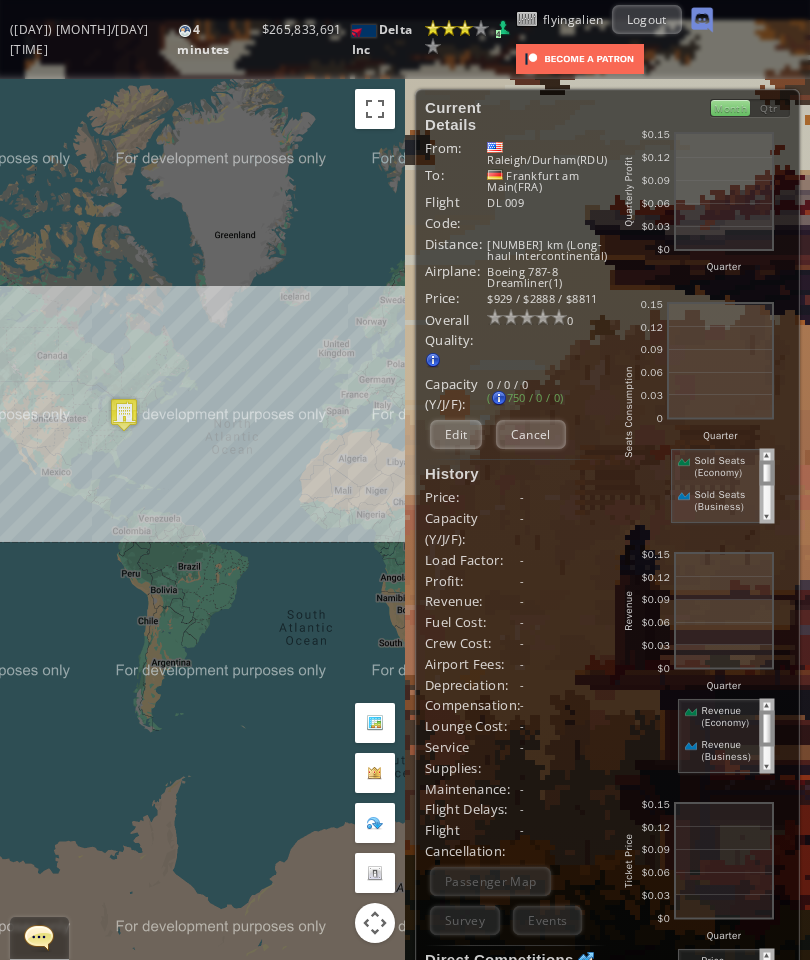 click on "Cancel" at bounding box center [531, 434] 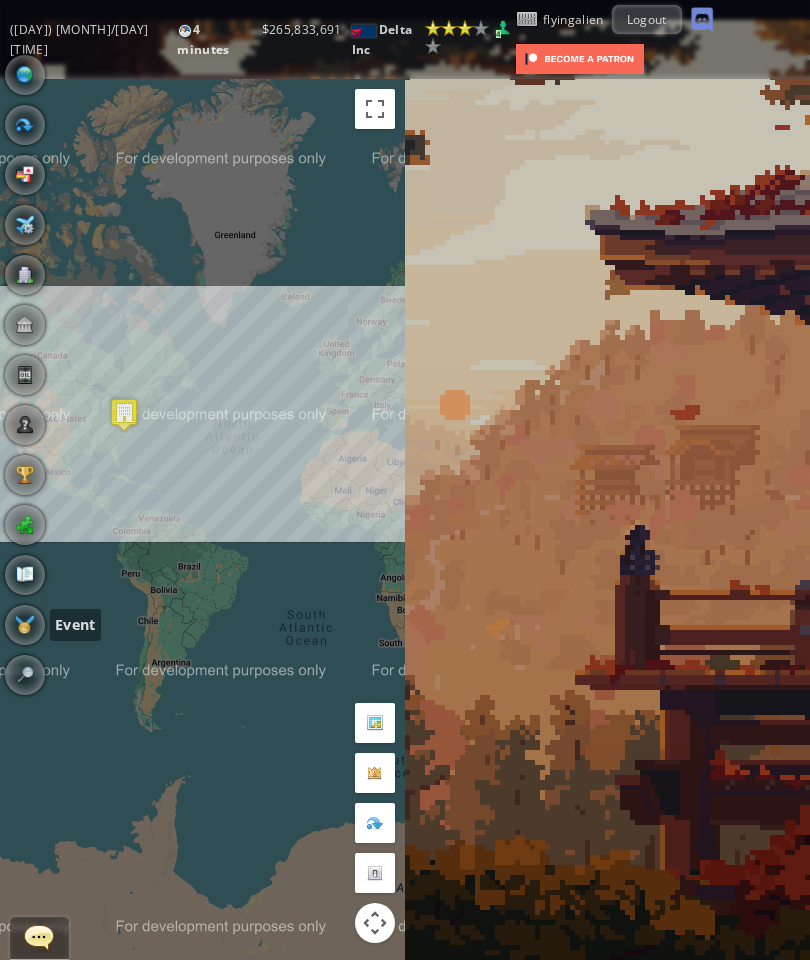click at bounding box center [25, 625] 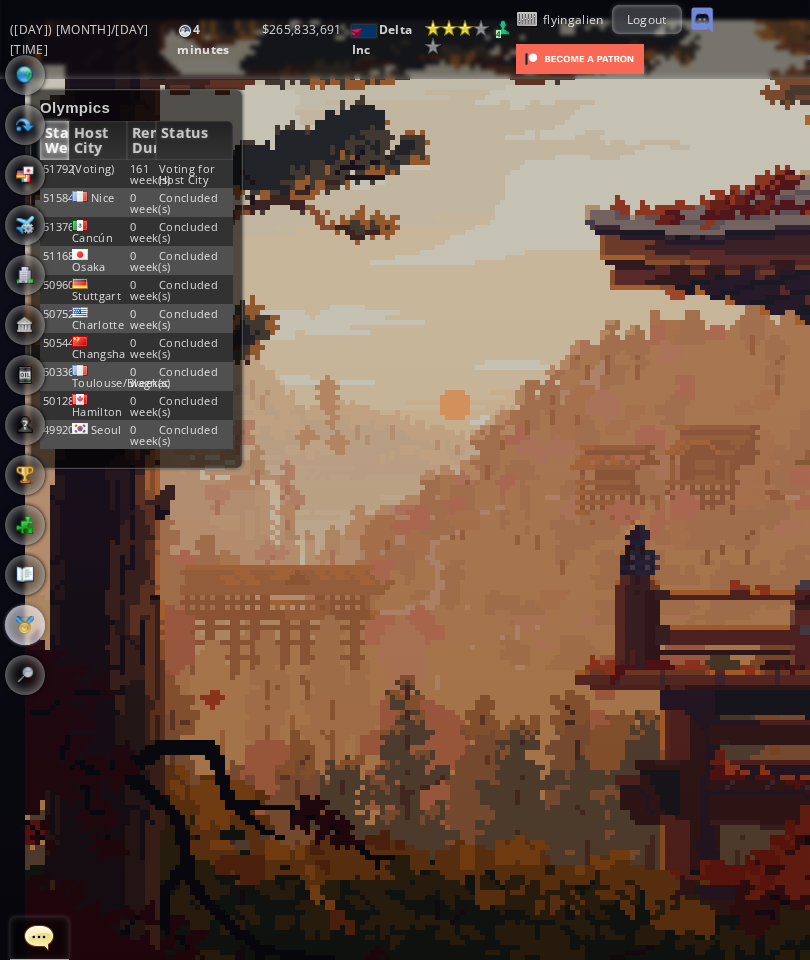 click on "(Voting)" at bounding box center [98, 174] 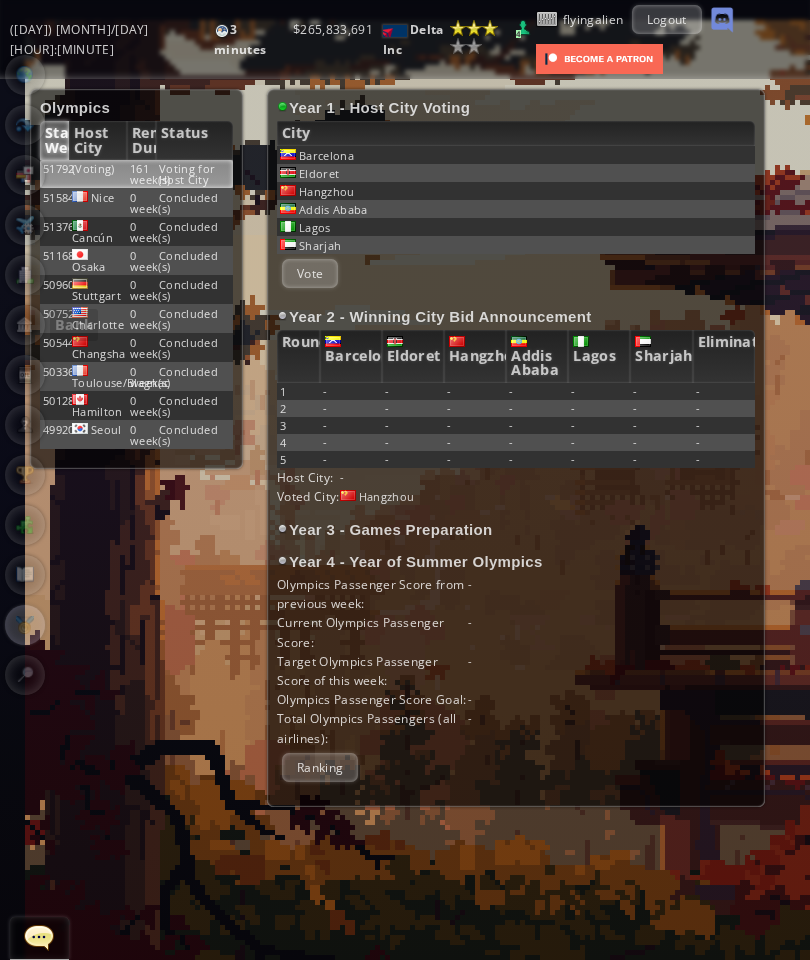 click at bounding box center (25, 325) 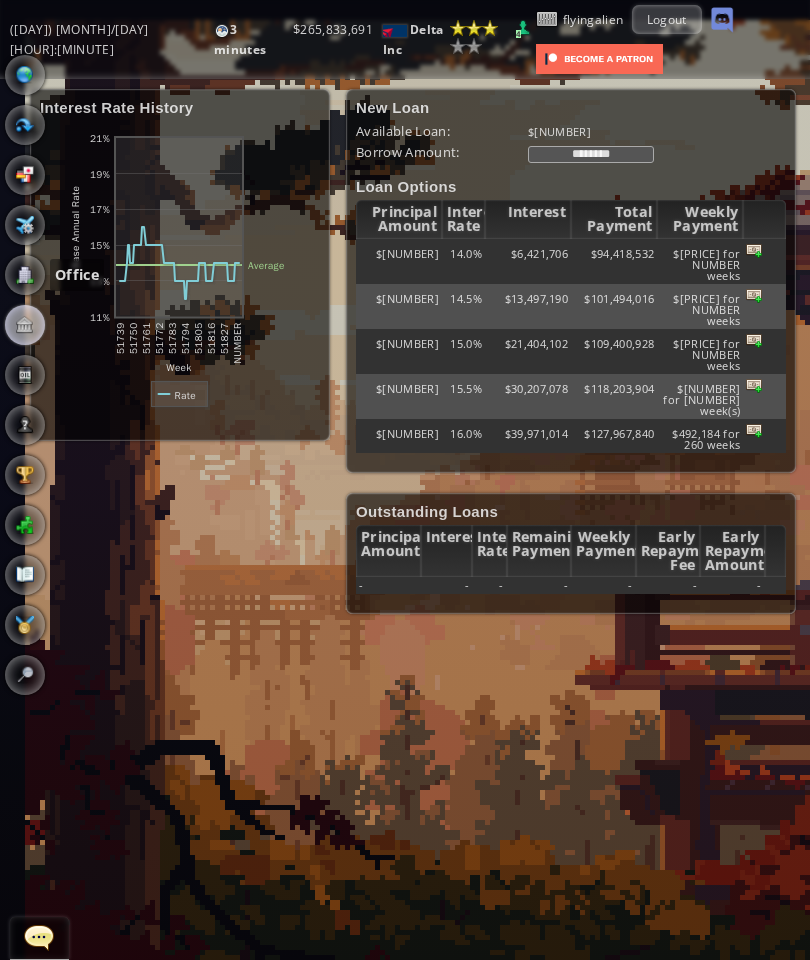 click at bounding box center [25, 275] 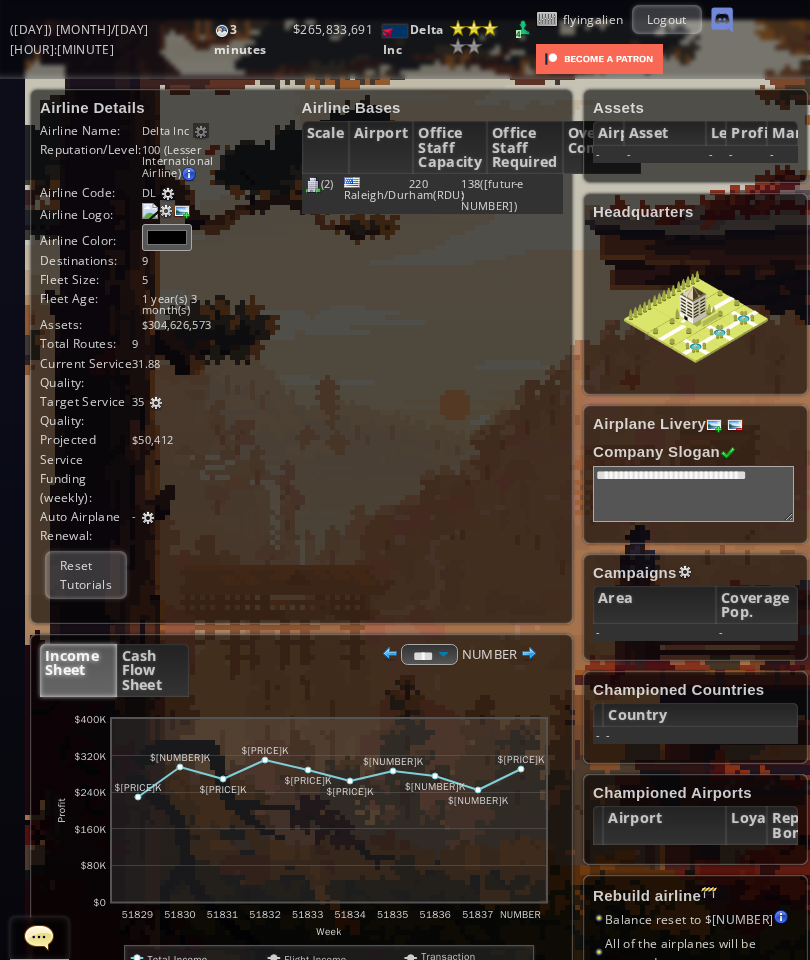 click at bounding box center (352, 182) 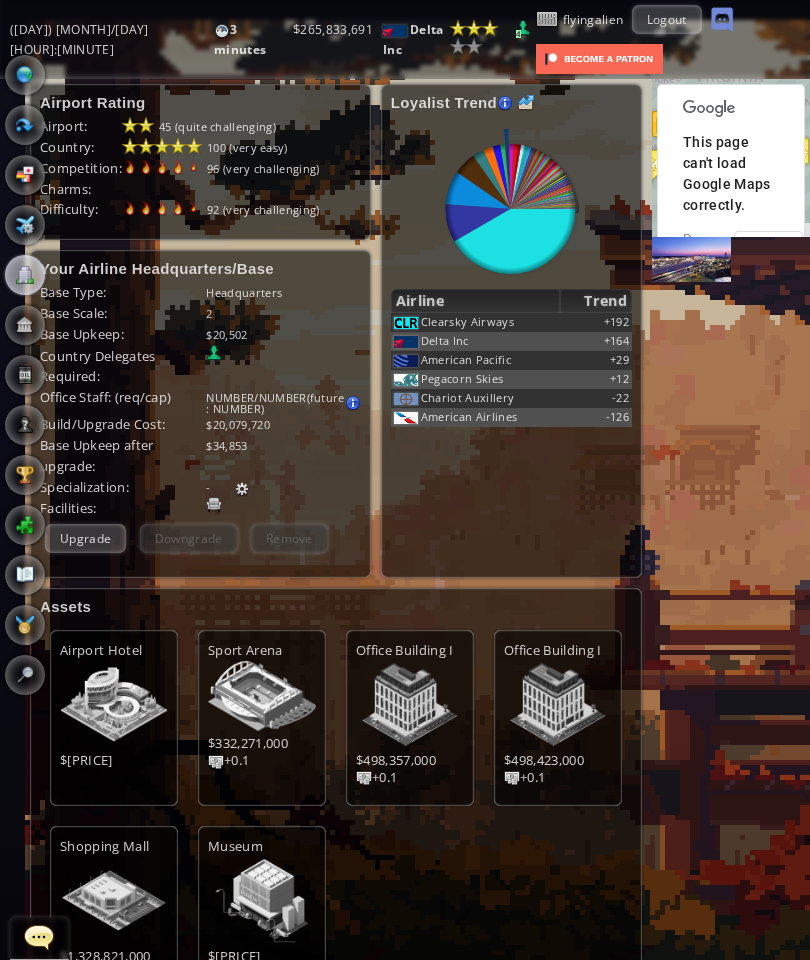 click at bounding box center [7, 480] 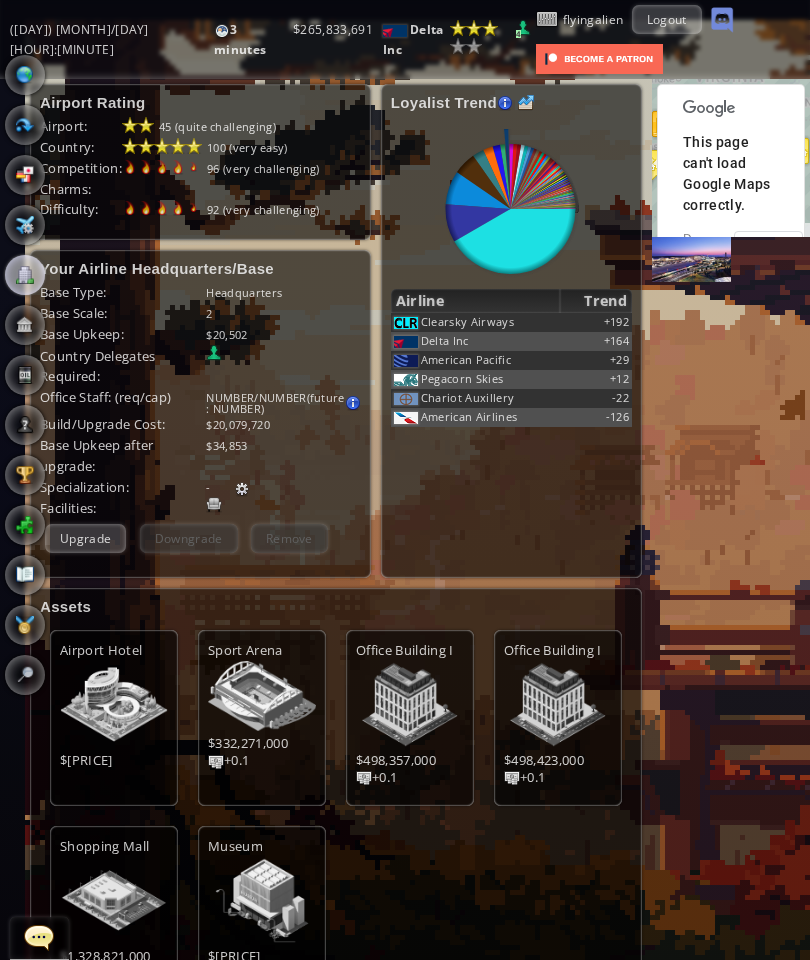 click at bounding box center [25, 75] 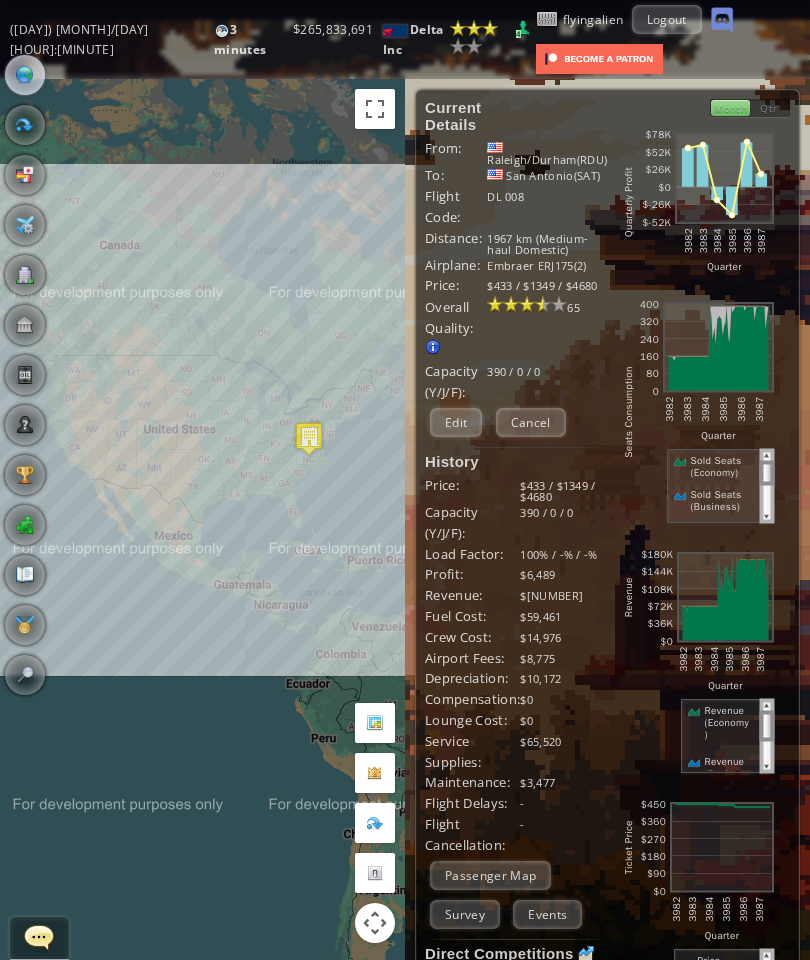 click on "To navigate, press the arrow keys." at bounding box center [202, 539] 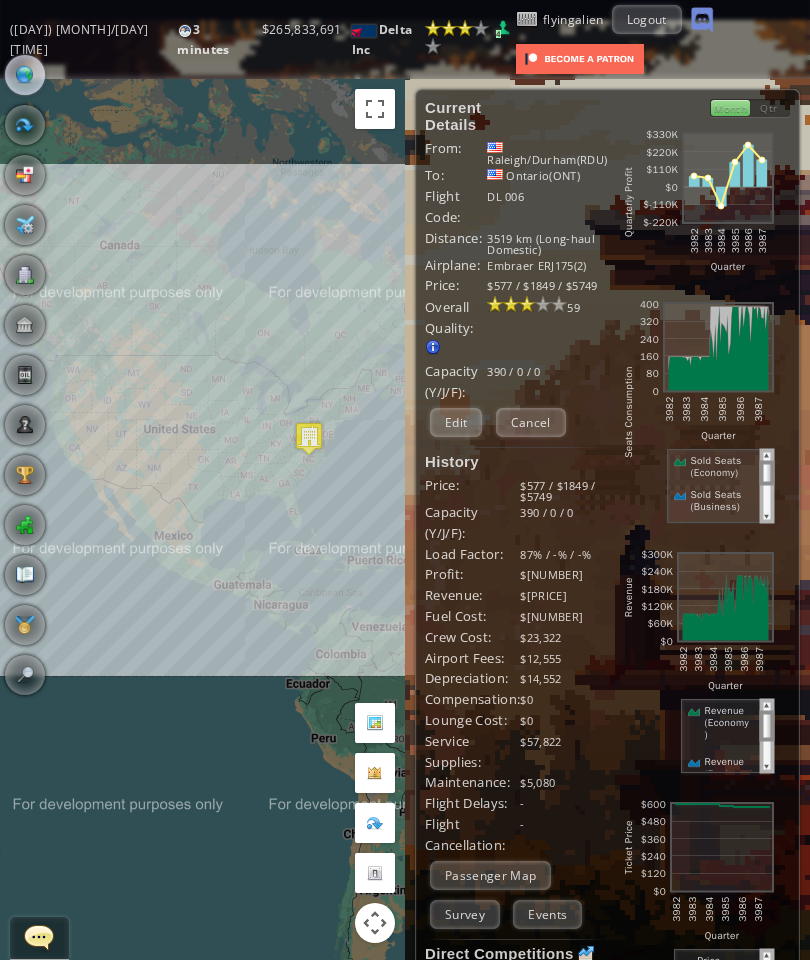 click at bounding box center (25, 275) 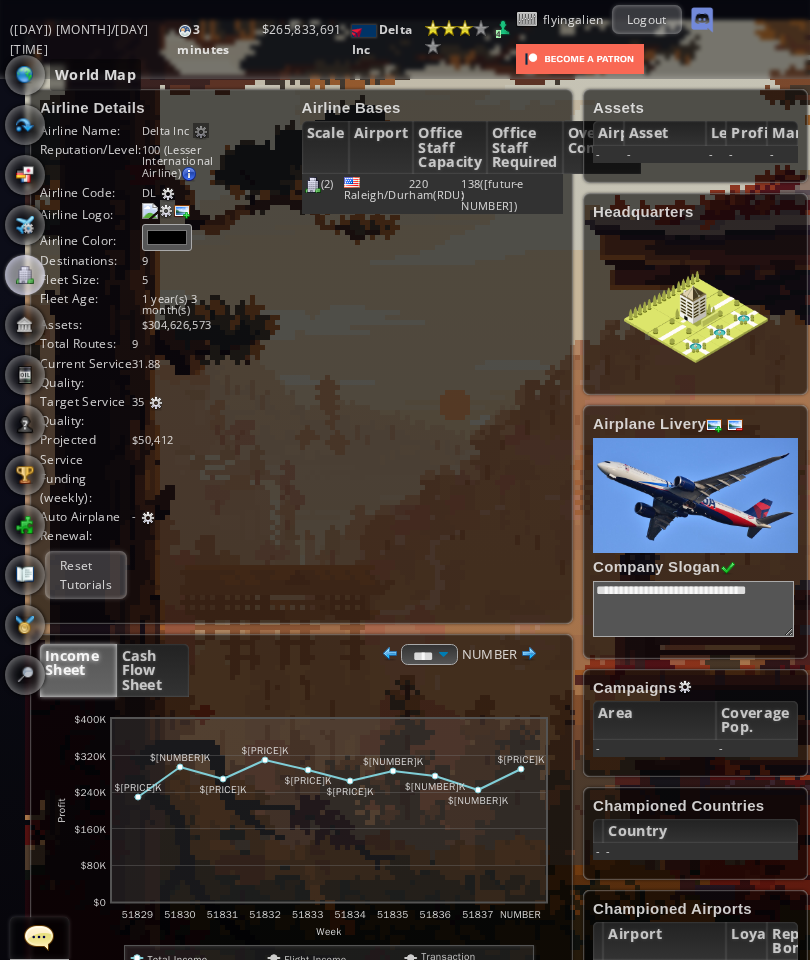 click at bounding box center (25, 75) 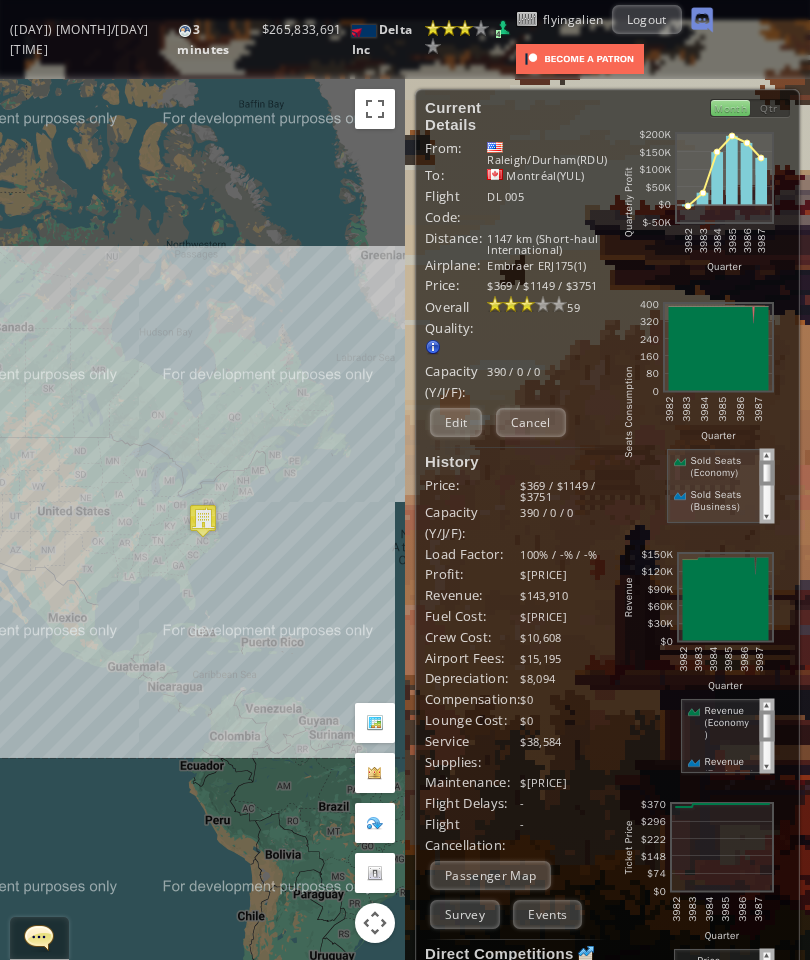 click on "Current Details
From:
Raleigh/Durham(RDU)
To:
Montréal(YUL)
Flight Code:
DL [NUMBER]
Distance:
NUMBER km (Short-haul International)
Airplane:
Embraer ERJ175(1)
Price:
$[PRICE] / $[PRICE] / $[PRICE]
Overall Quality:
Overall quality is determined by:
- Fleet Age per Route
- Service Star level per route
- Company wide Service Quality
NUMBER" at bounding box center [516, 670] 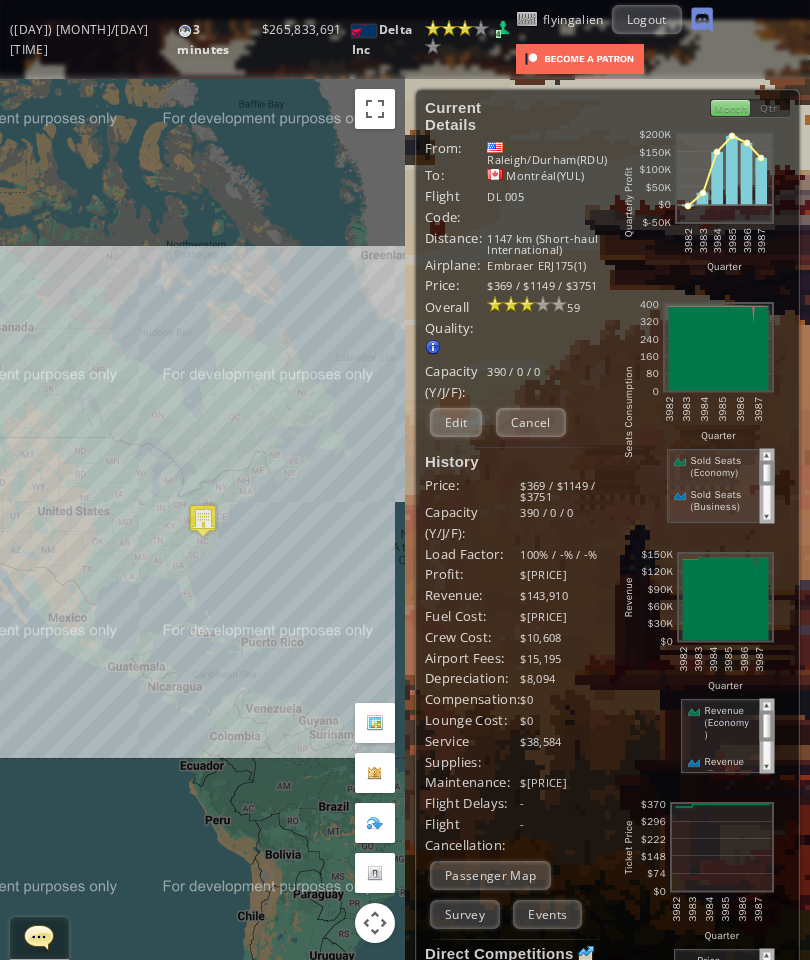 click on "Edit" at bounding box center (456, 422) 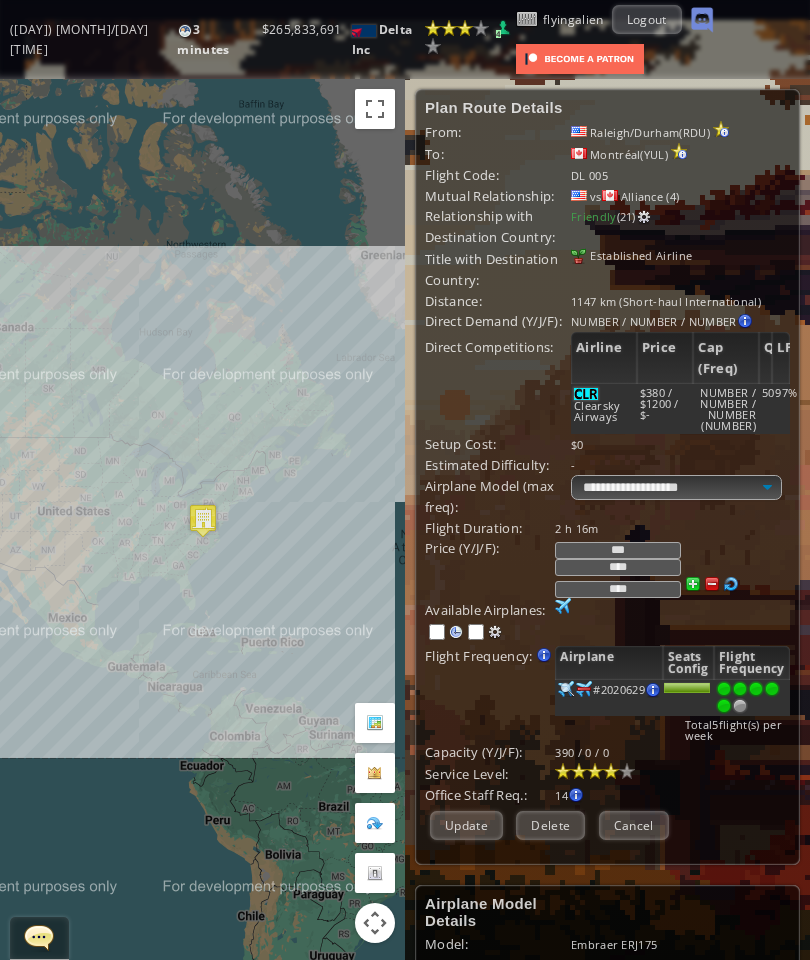 click at bounding box center [595, 771] 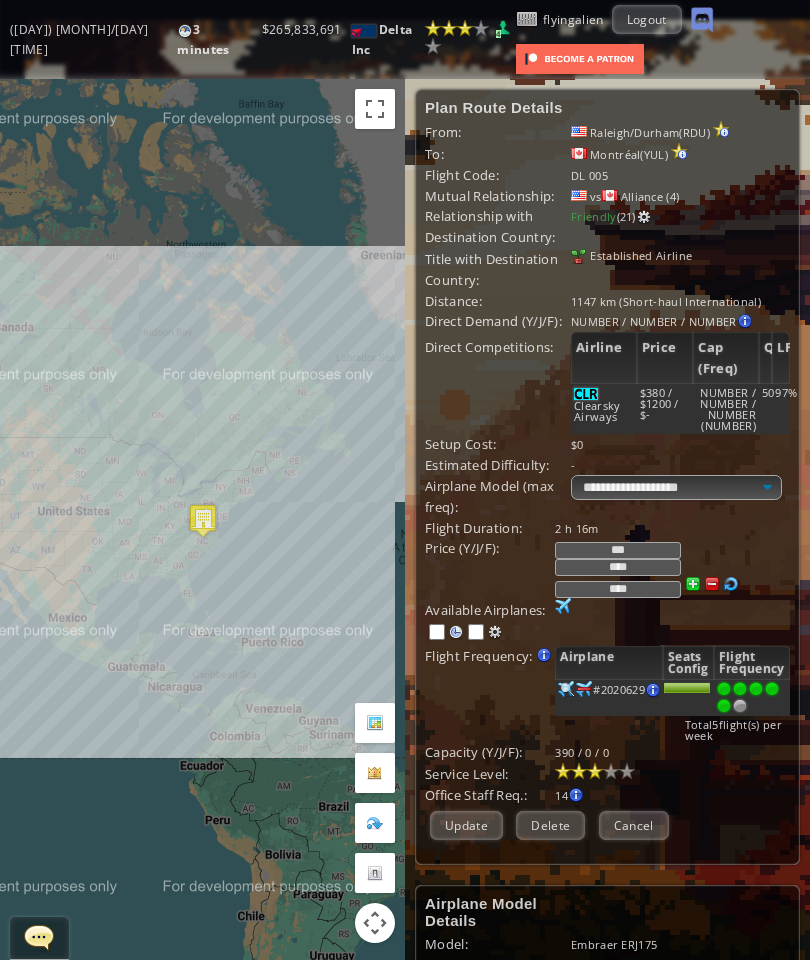 click on "Update" at bounding box center [466, 825] 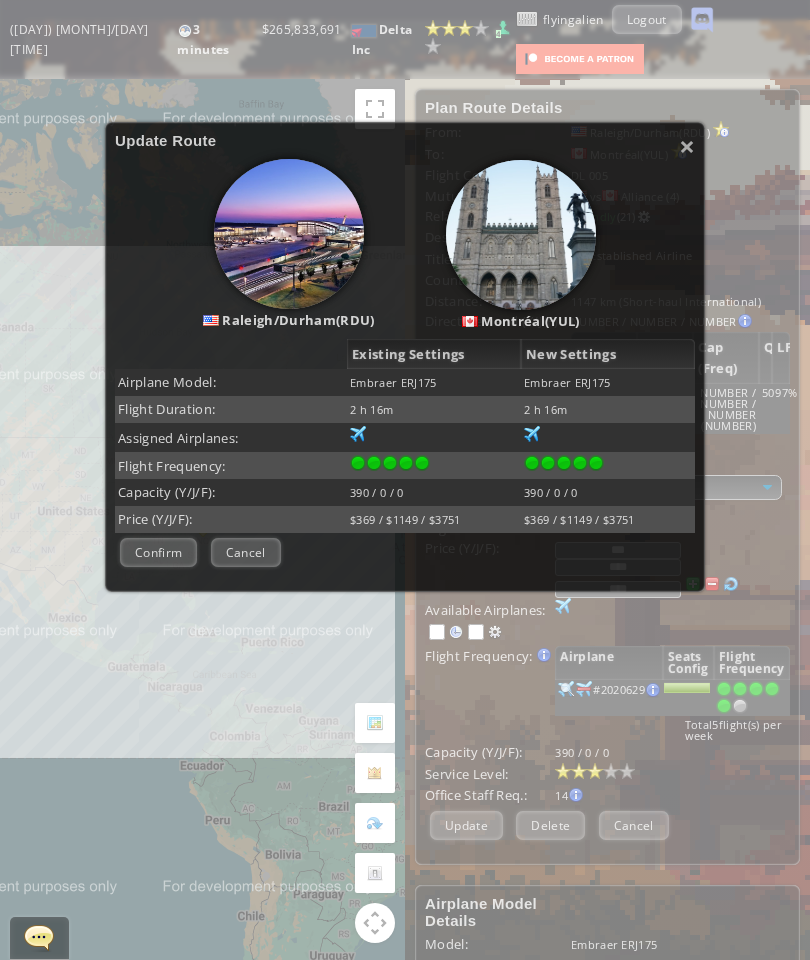 click on "Confirm" at bounding box center (158, 552) 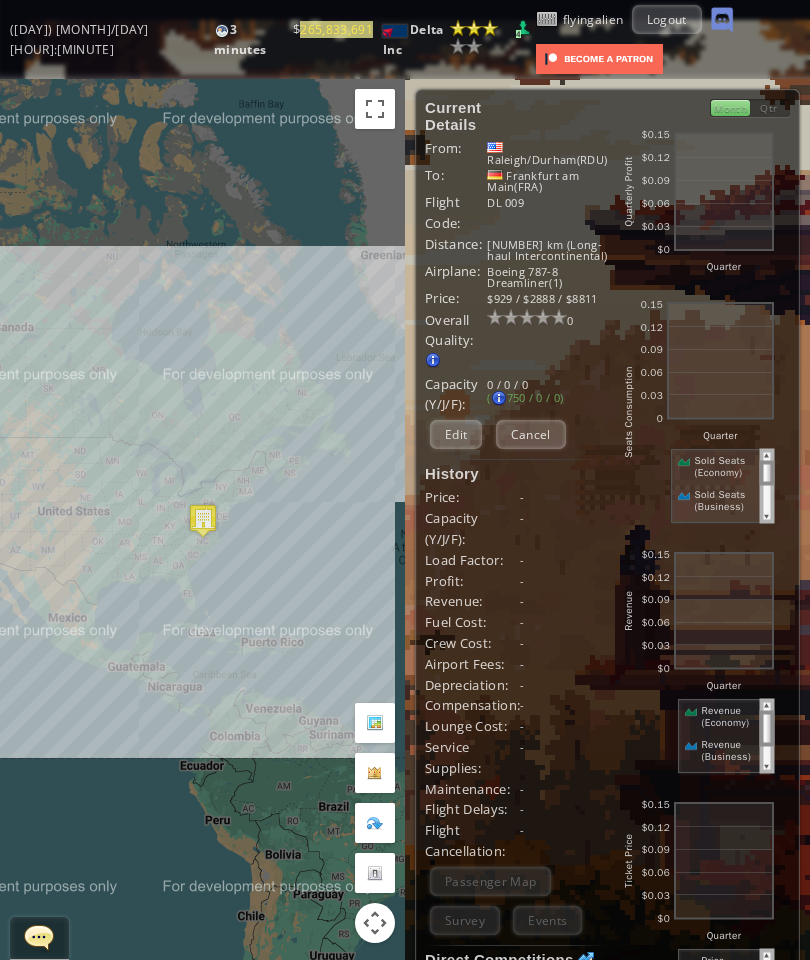 click on "Edit" at bounding box center (456, 434) 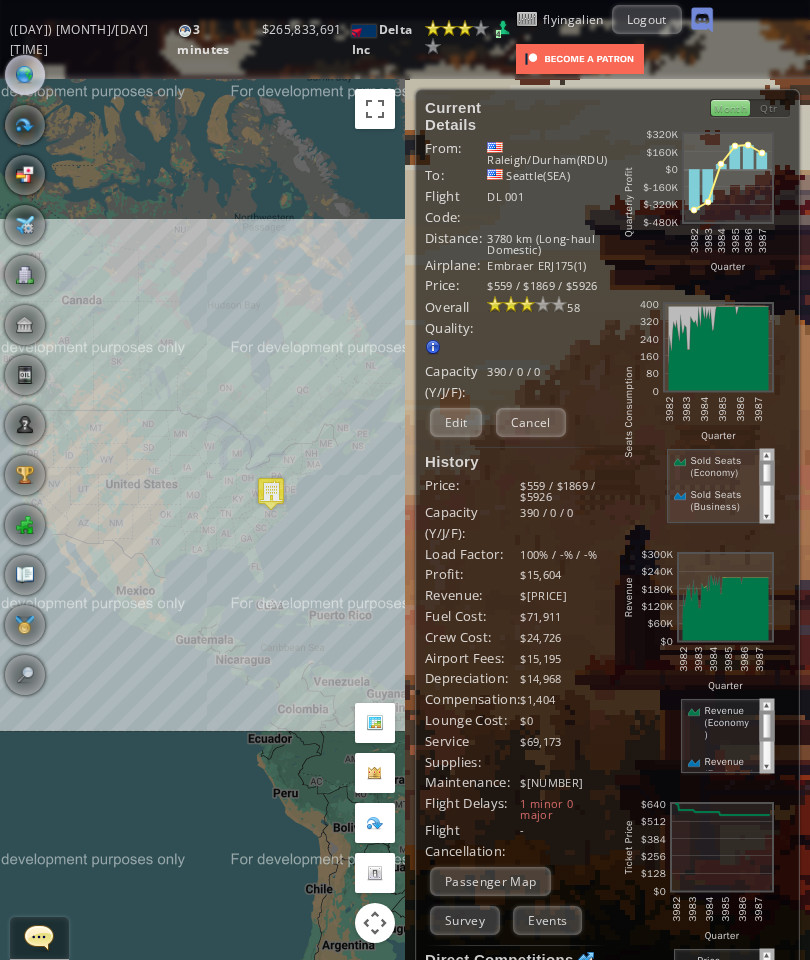 click on "Edit" at bounding box center [456, 422] 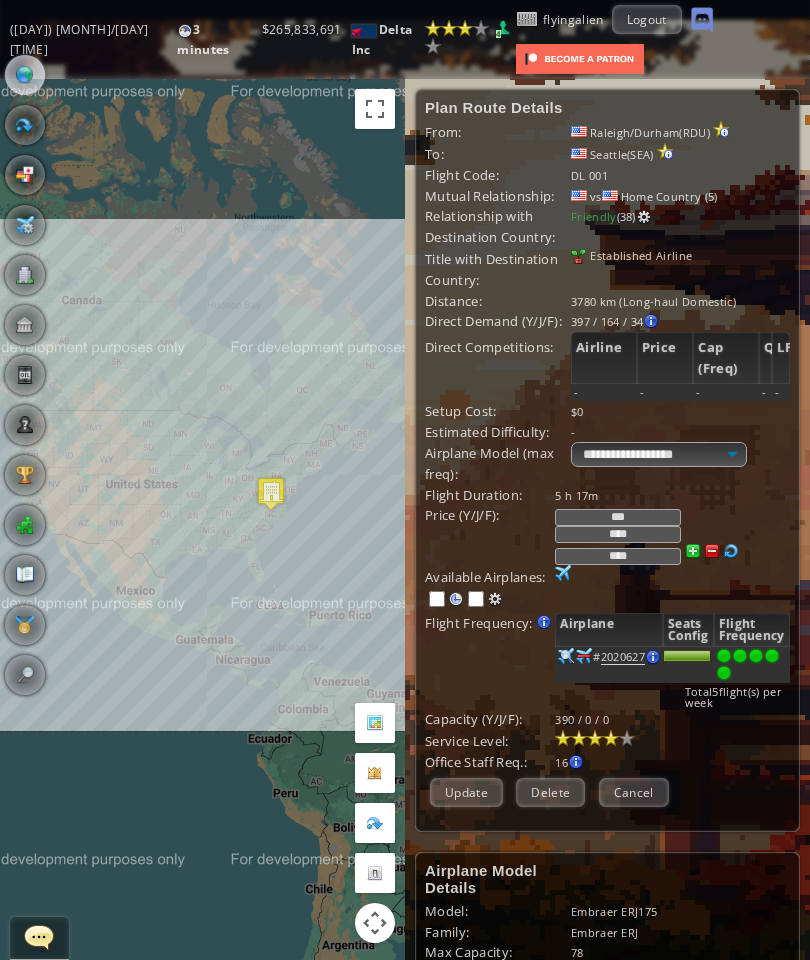 click at bounding box center (595, 738) 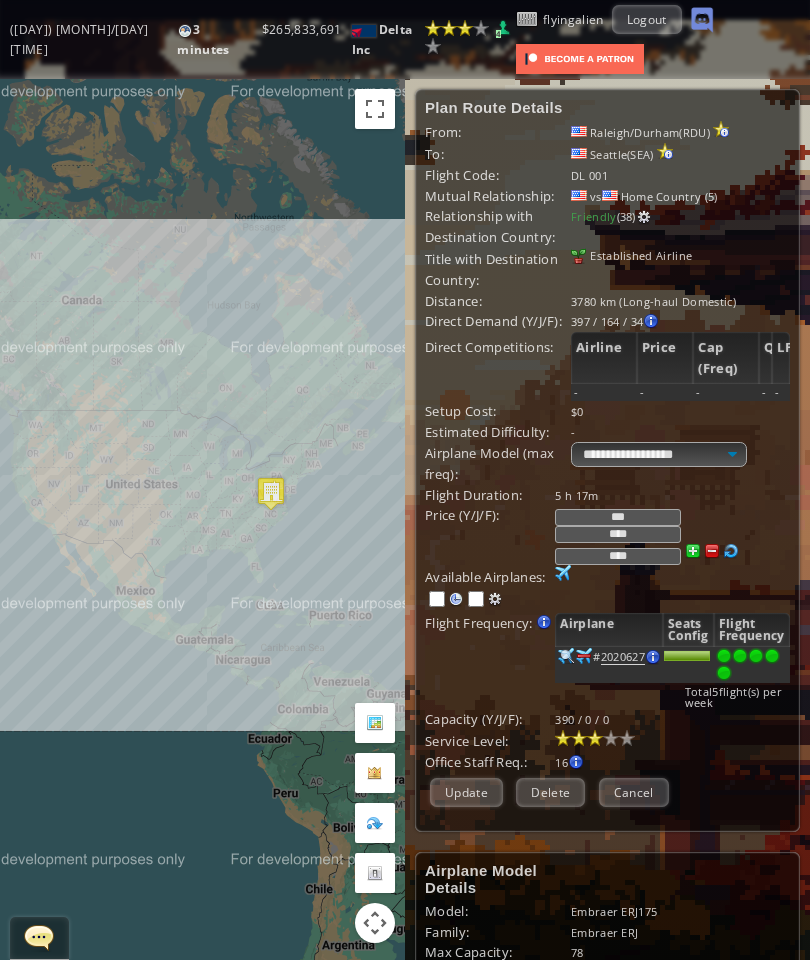 click on "Update" at bounding box center [466, 792] 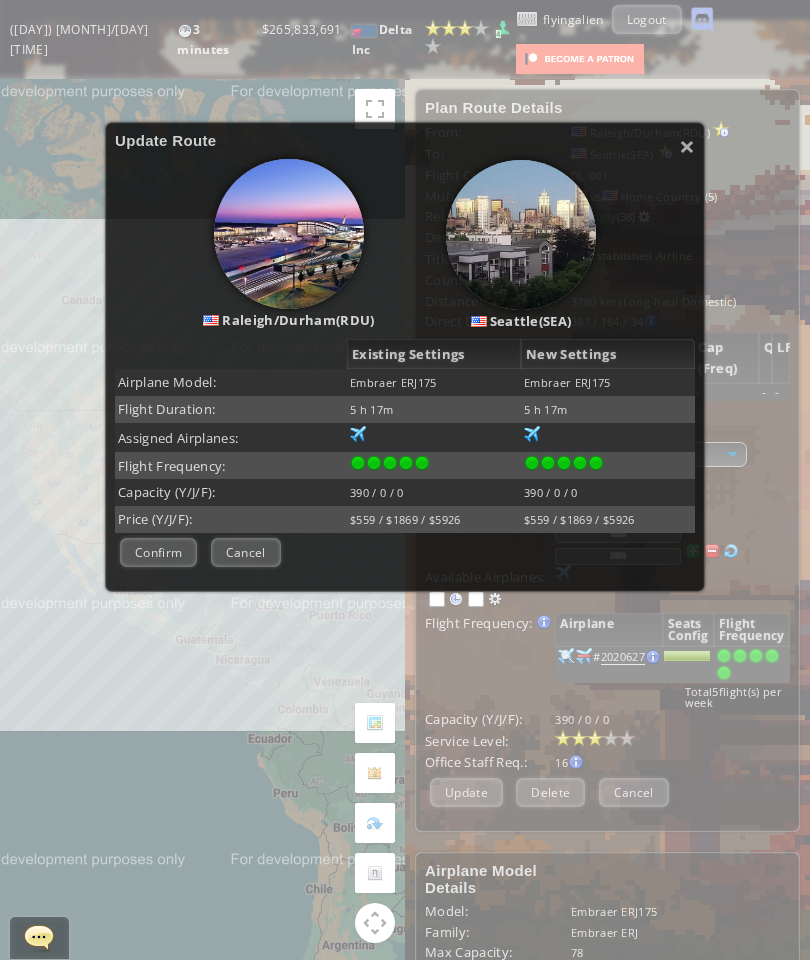 click on "Confirm" at bounding box center [158, 552] 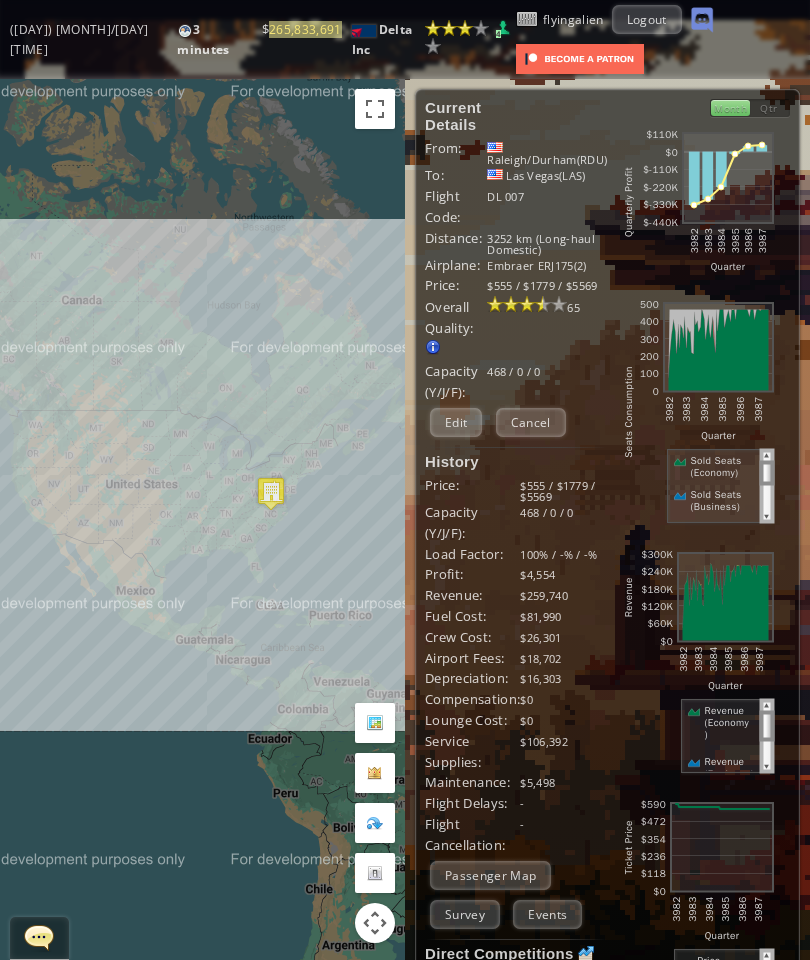click on "Edit" at bounding box center [456, 422] 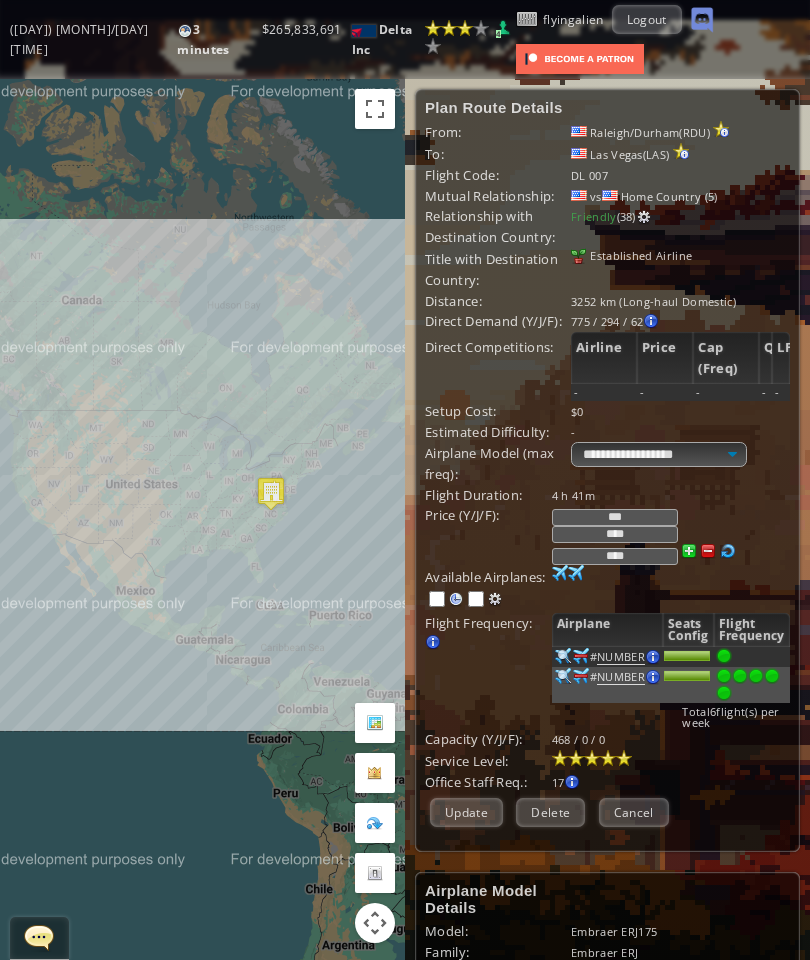 click at bounding box center [608, 758] 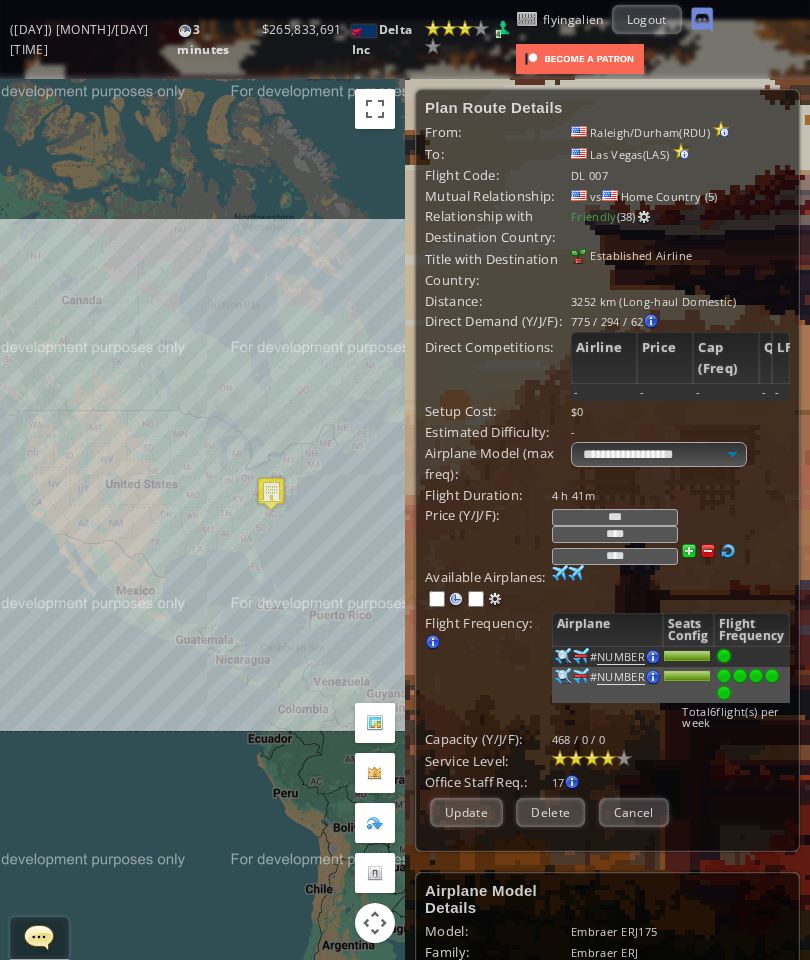 click on "Update" at bounding box center (466, 812) 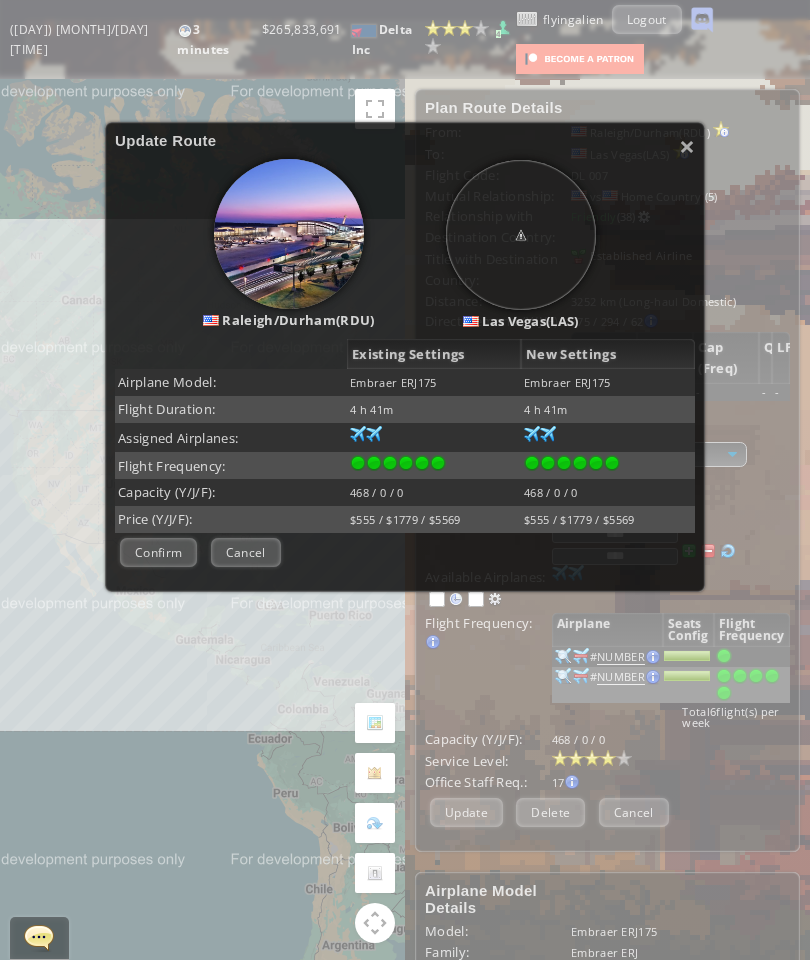 click on "Confirm" at bounding box center [158, 552] 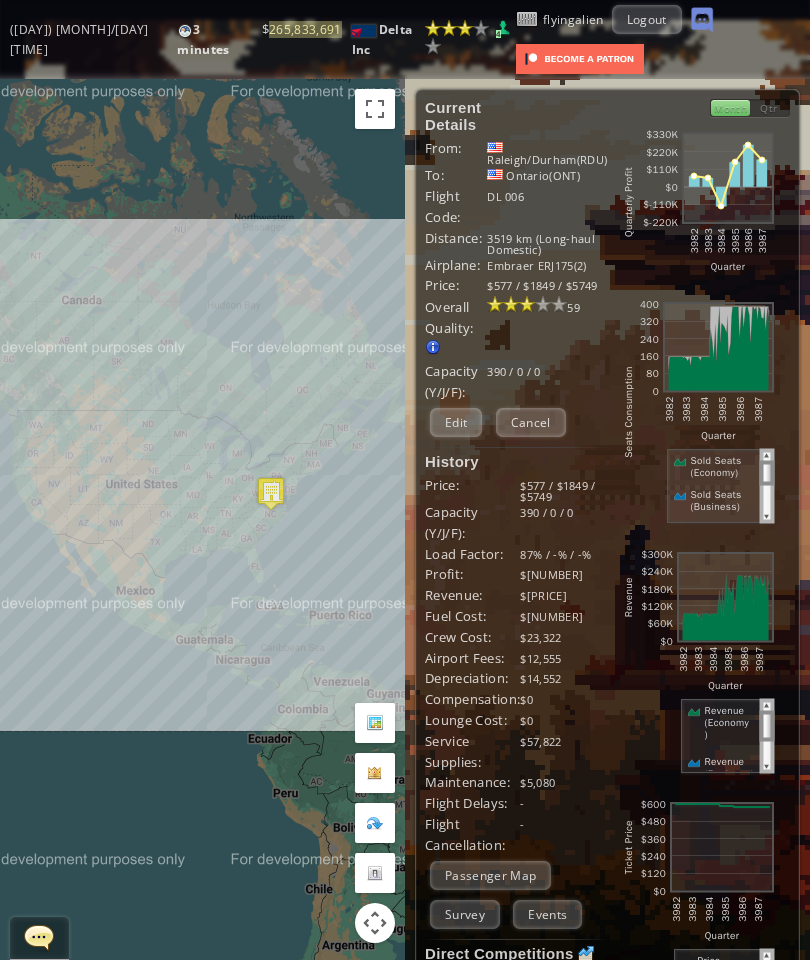 click on "Edit" at bounding box center [456, 422] 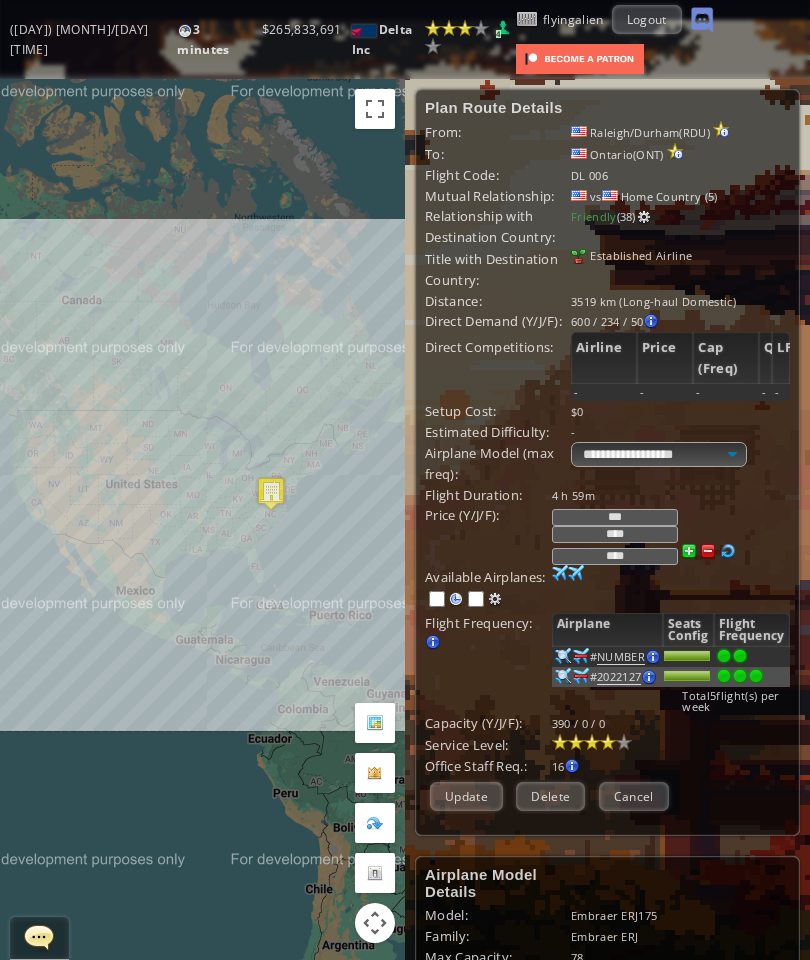click at bounding box center (608, 742) 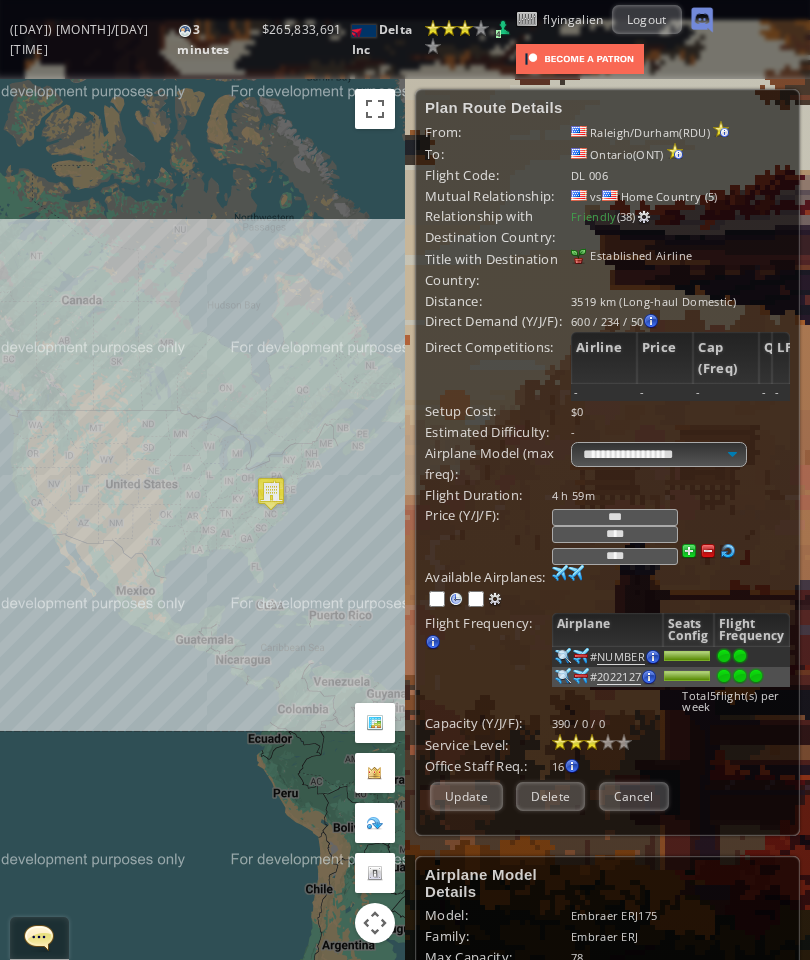 click at bounding box center [592, 742] 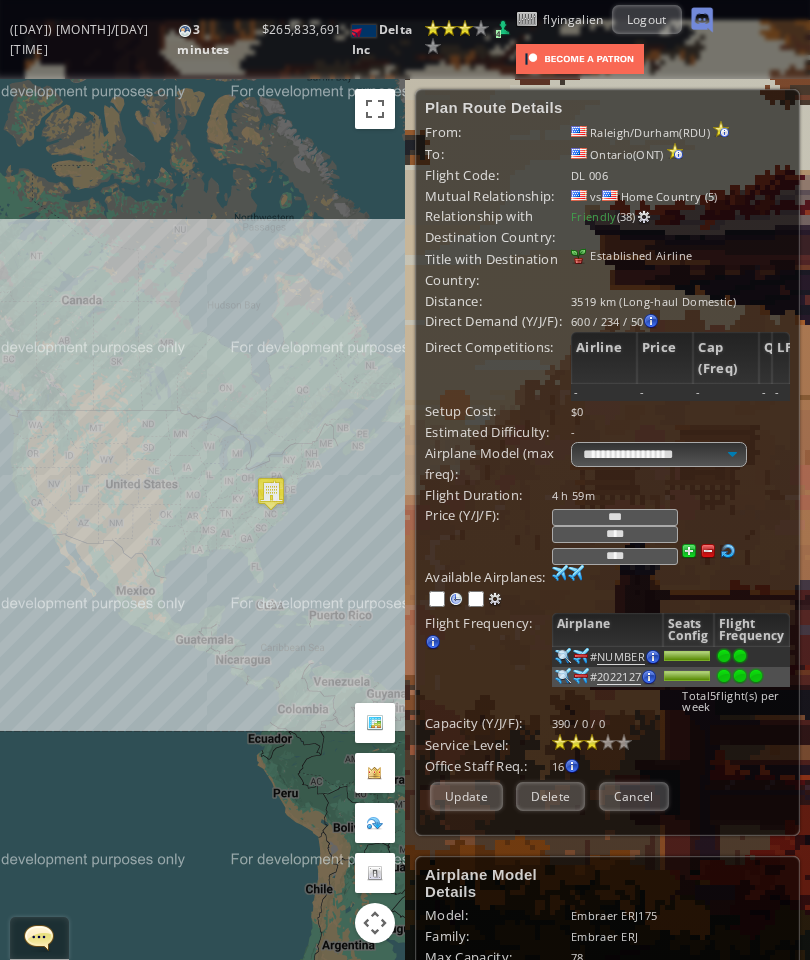 click on "Update" at bounding box center [466, 796] 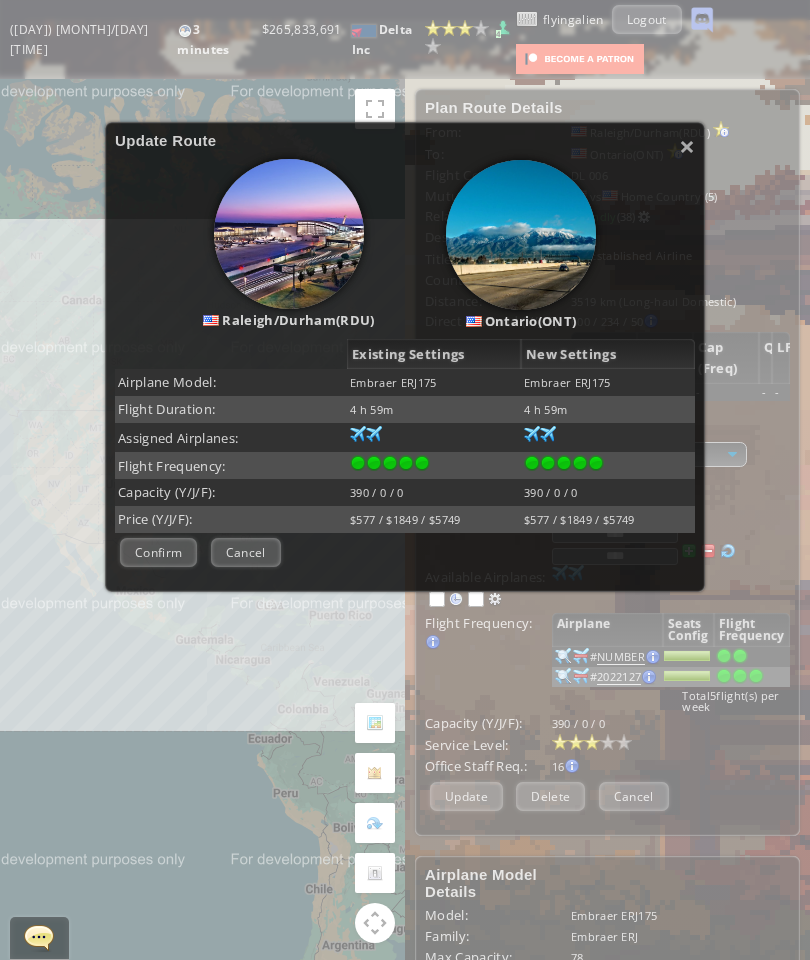 click on "Confirm" at bounding box center [158, 552] 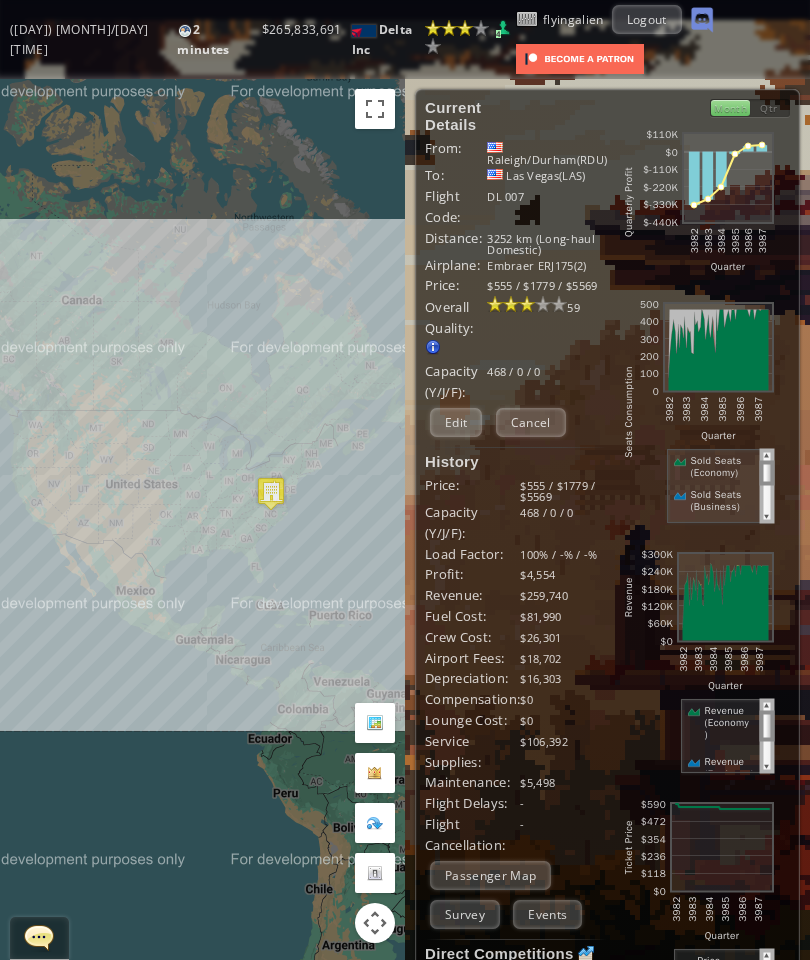 click on "Edit" at bounding box center [456, 422] 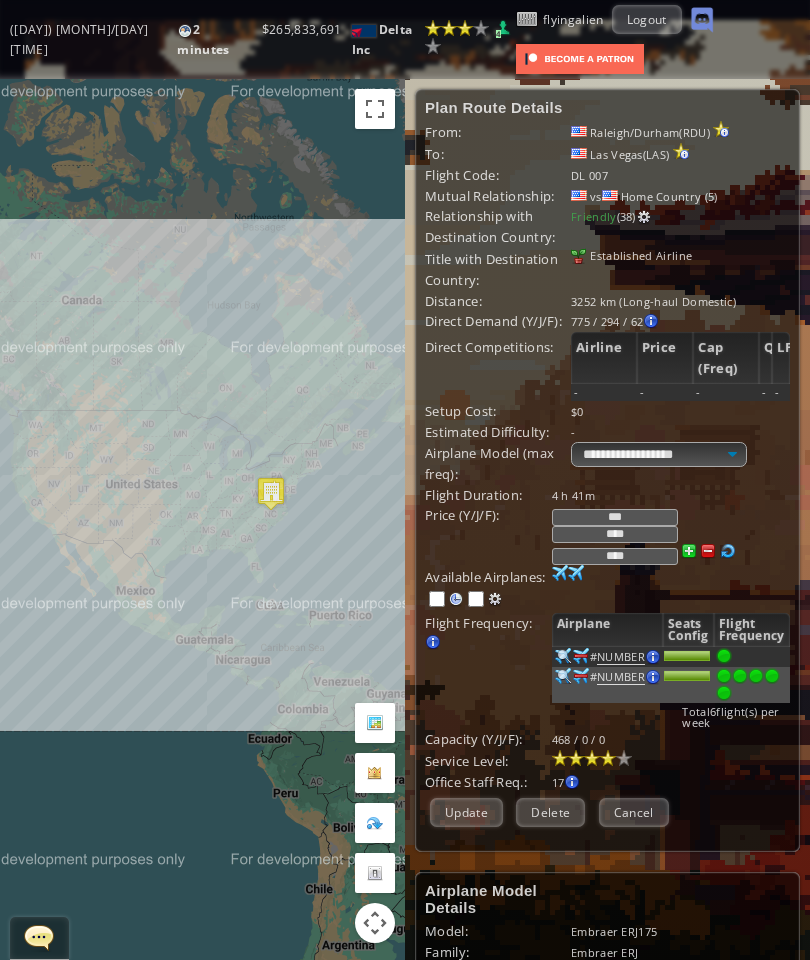 click at bounding box center (608, 758) 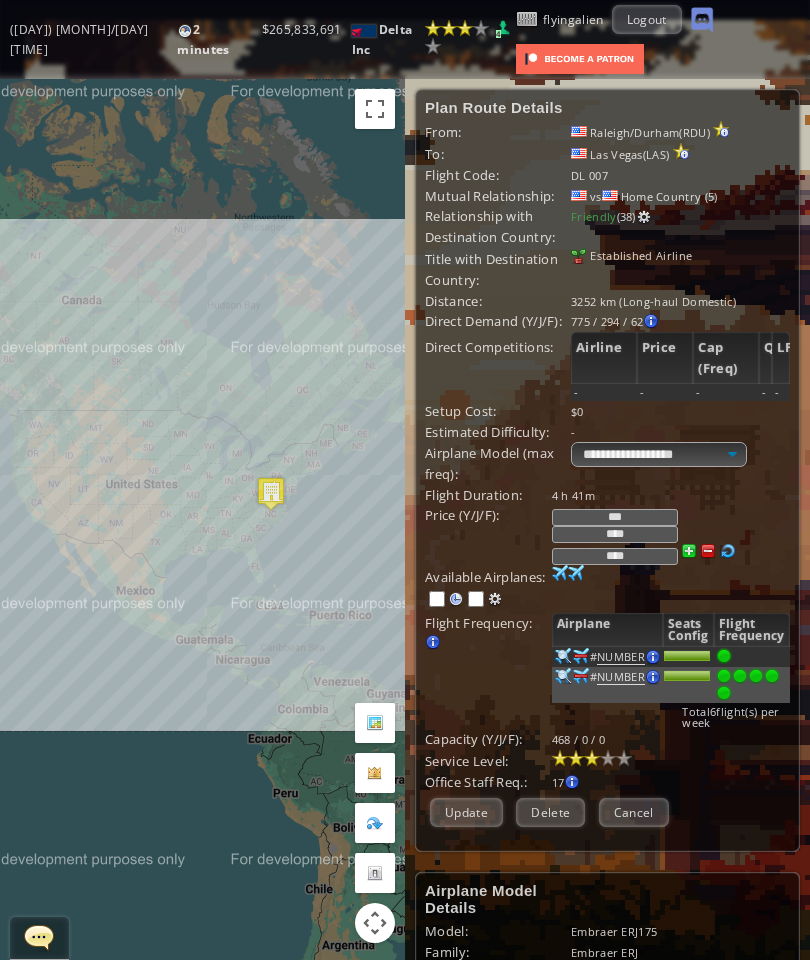 click at bounding box center (592, 758) 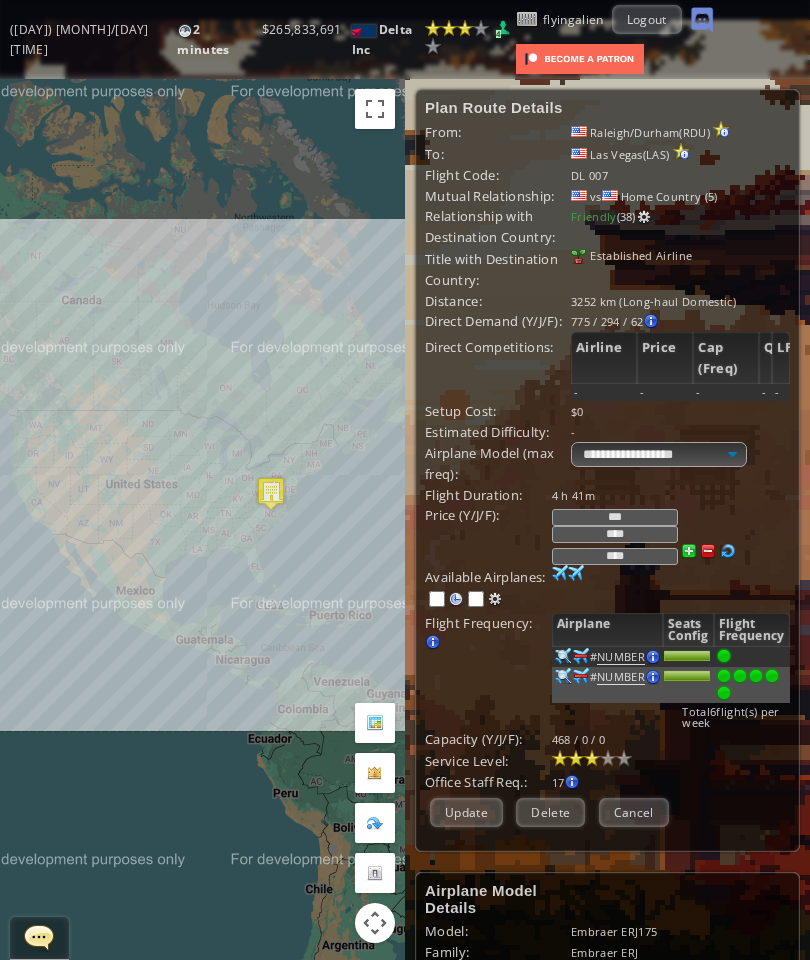 click on "Update" at bounding box center (466, 812) 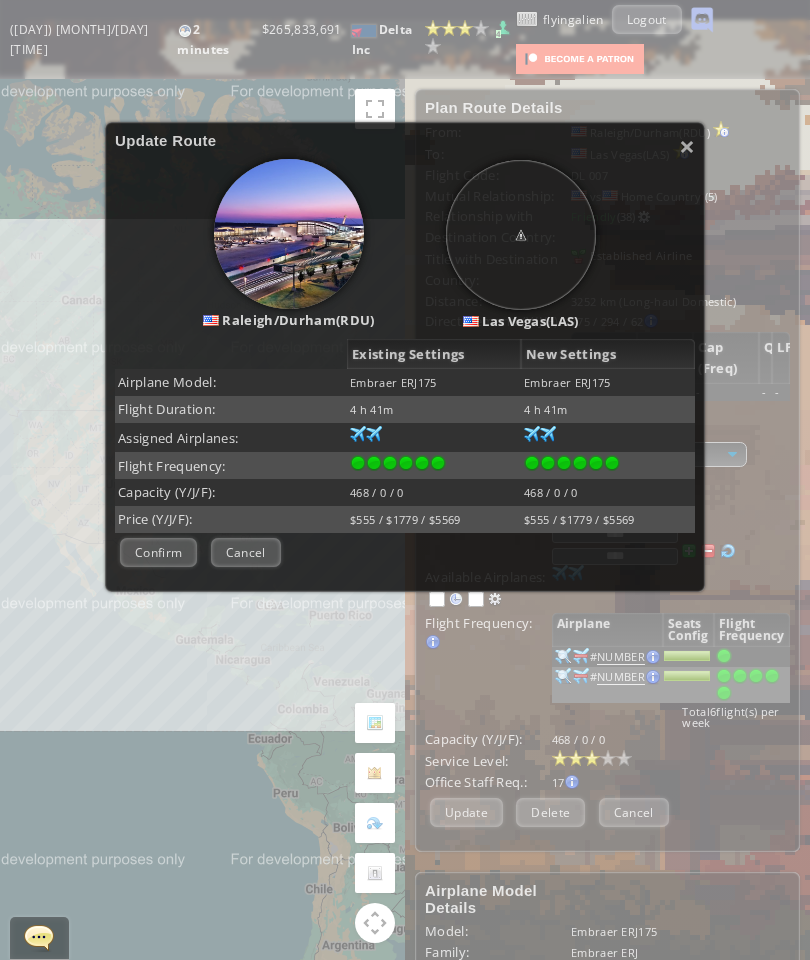 click on "Confirm" at bounding box center (158, 552) 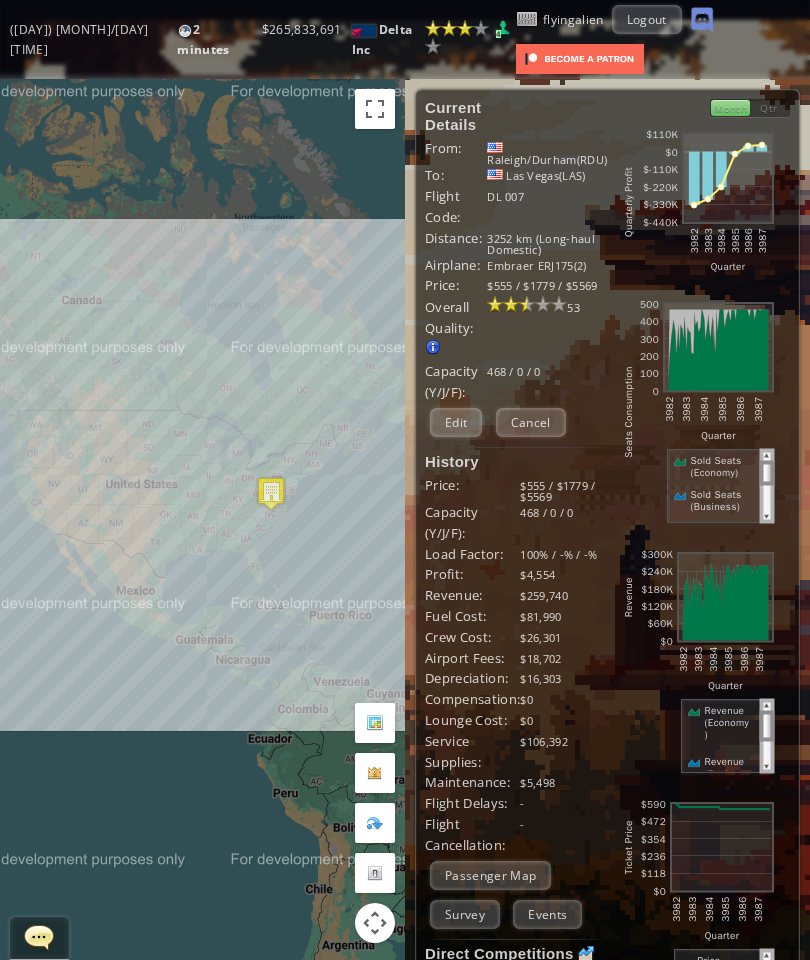 click on "Cancel" at bounding box center (531, 422) 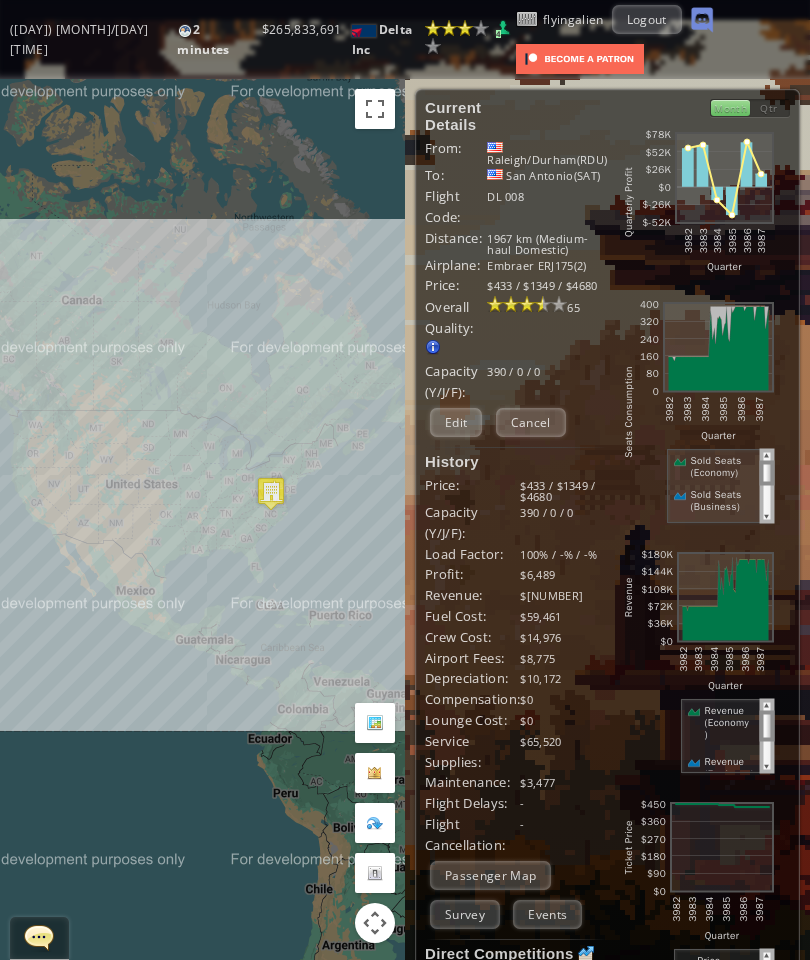 click on "Edit" at bounding box center [456, 422] 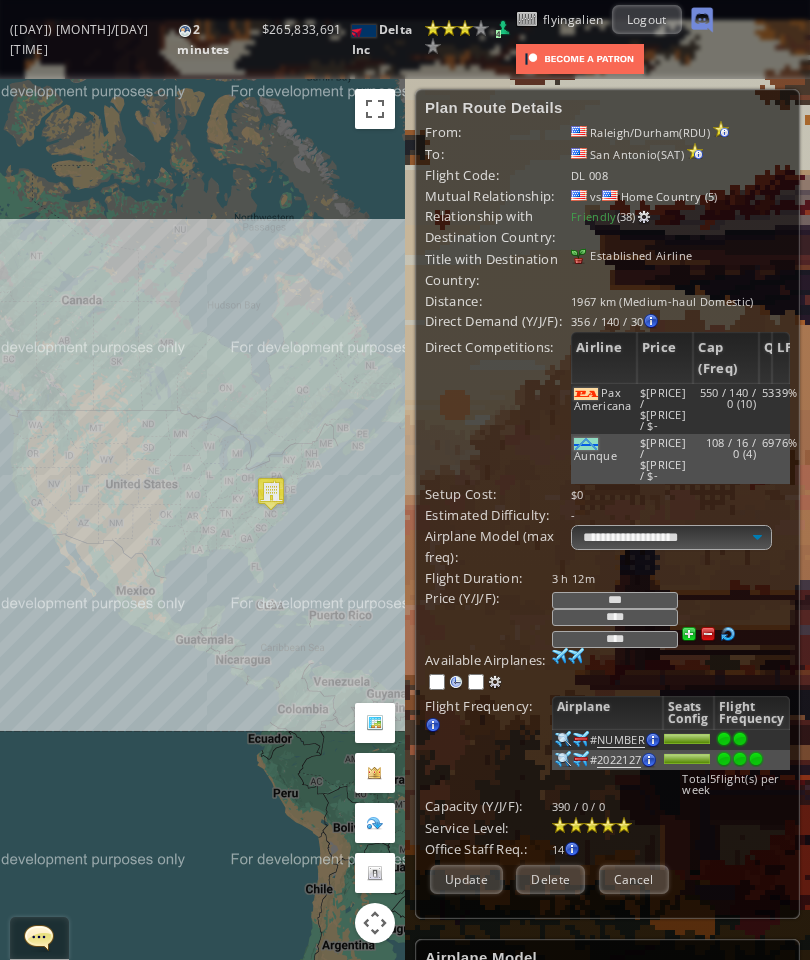 click at bounding box center (592, 825) 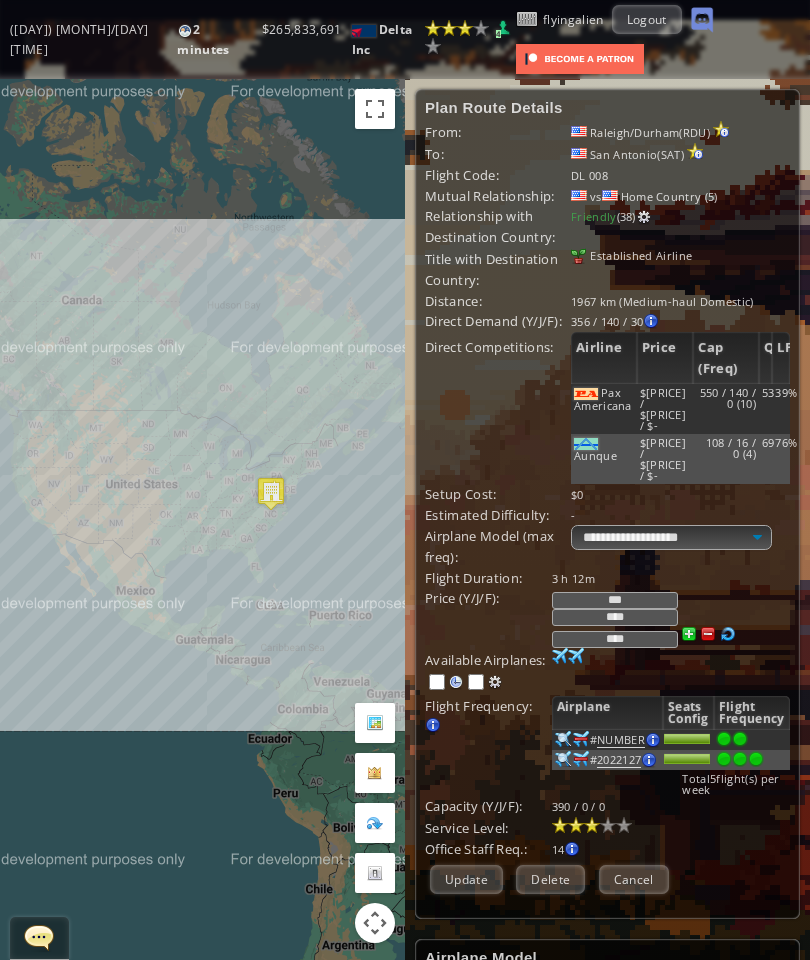 click on "Update" at bounding box center (466, 879) 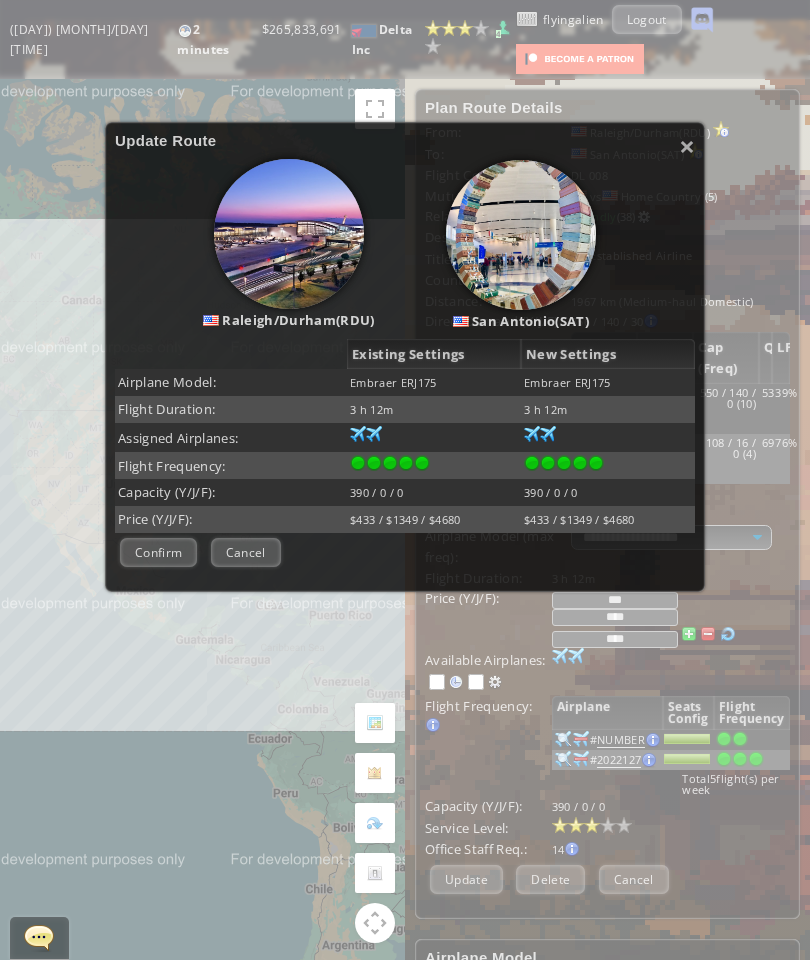 click on "Confirm" at bounding box center (158, 552) 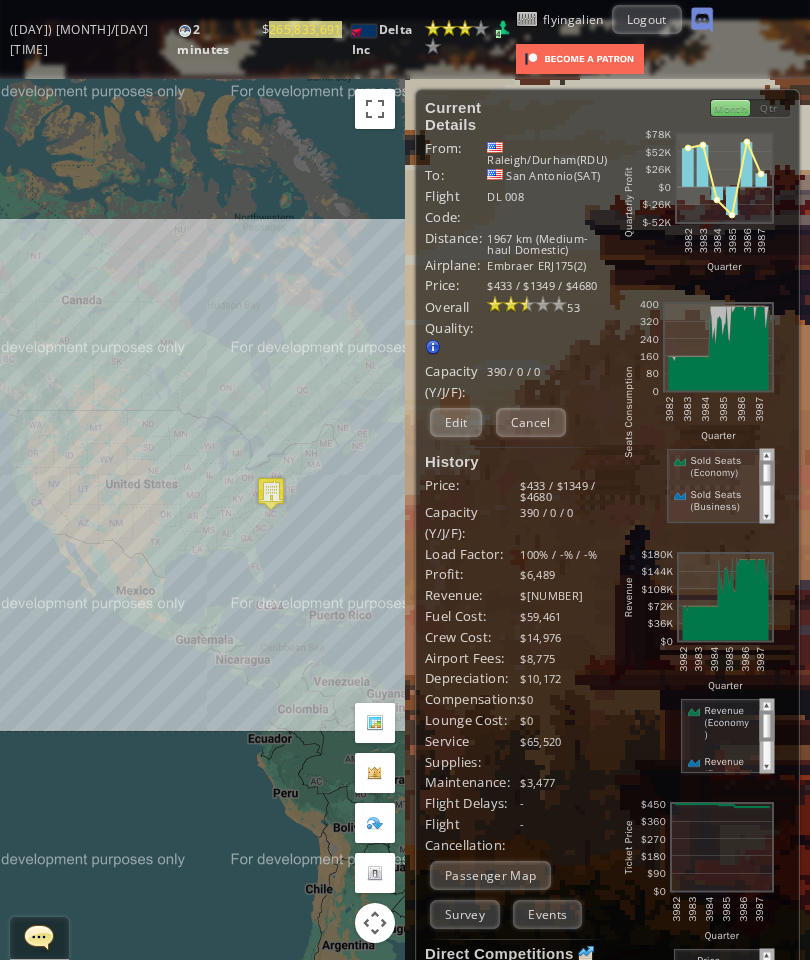 click on "Cancel" at bounding box center (531, 422) 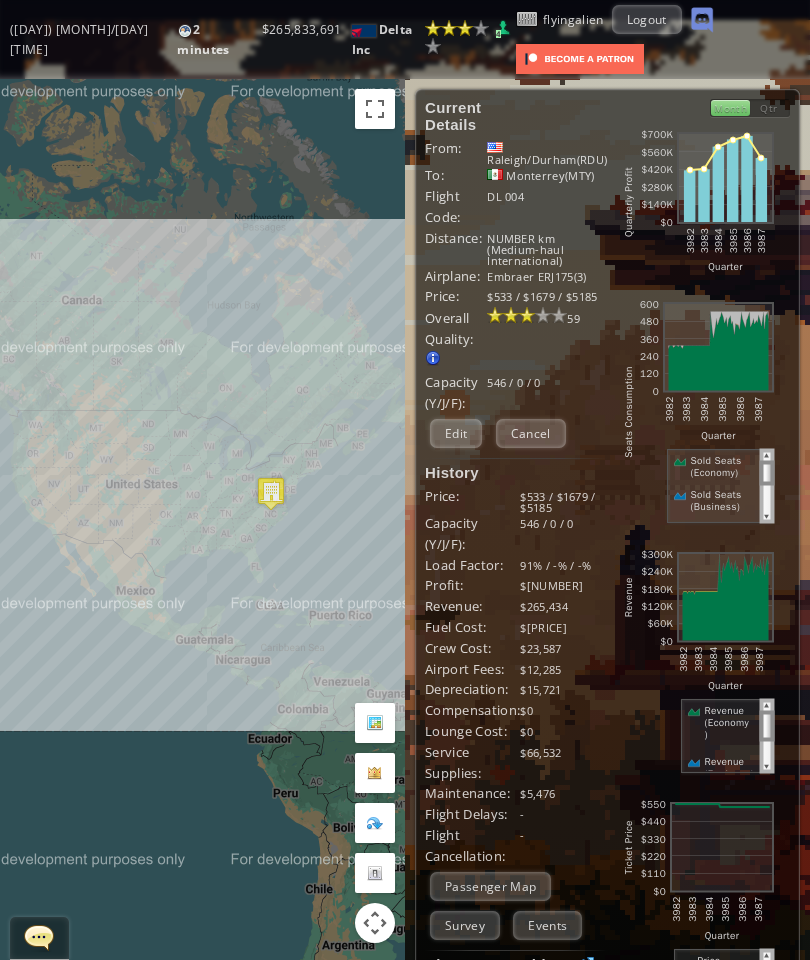 click on "Edit" at bounding box center [456, 433] 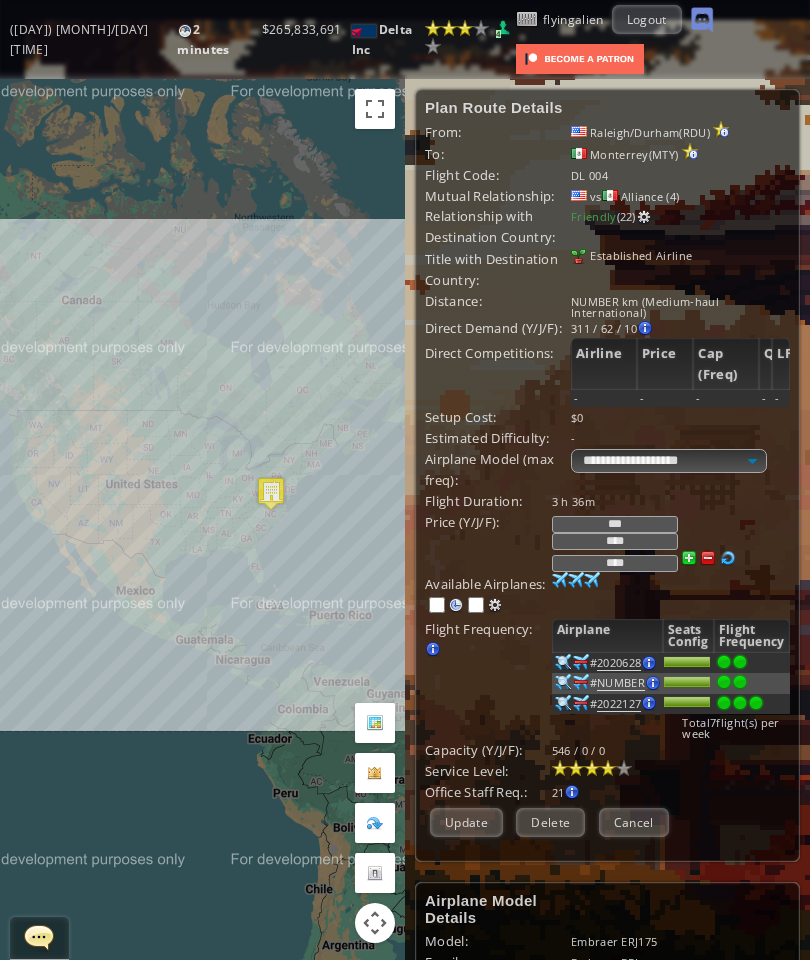 click on "Cancel" at bounding box center (634, 822) 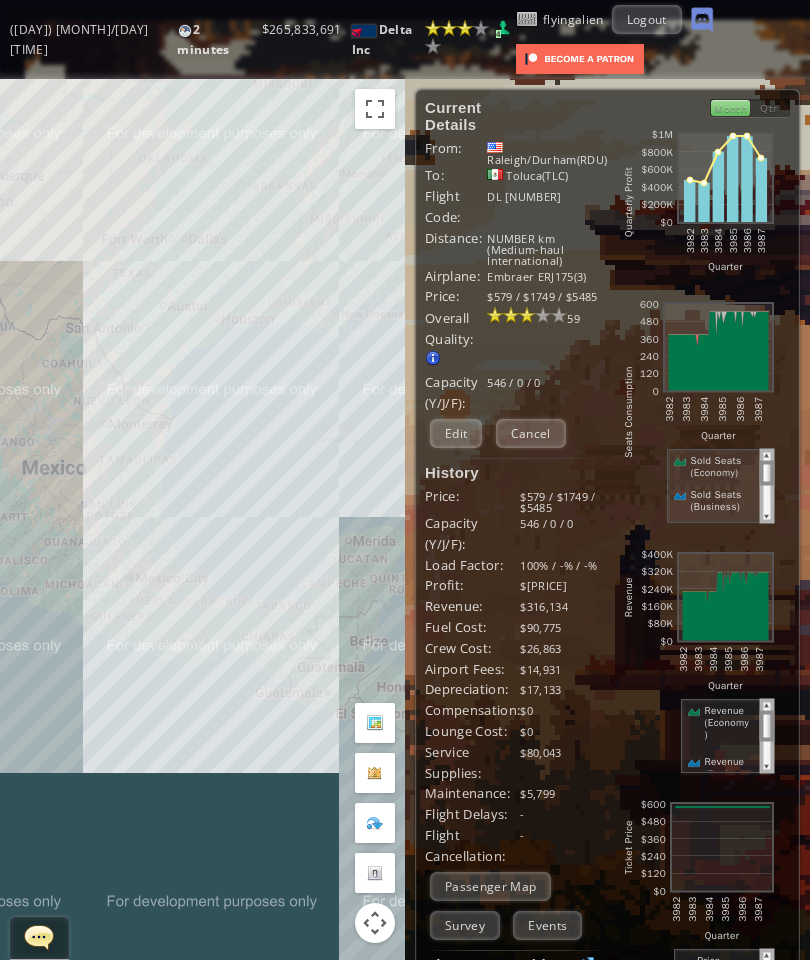 click on "Edit" at bounding box center (456, 433) 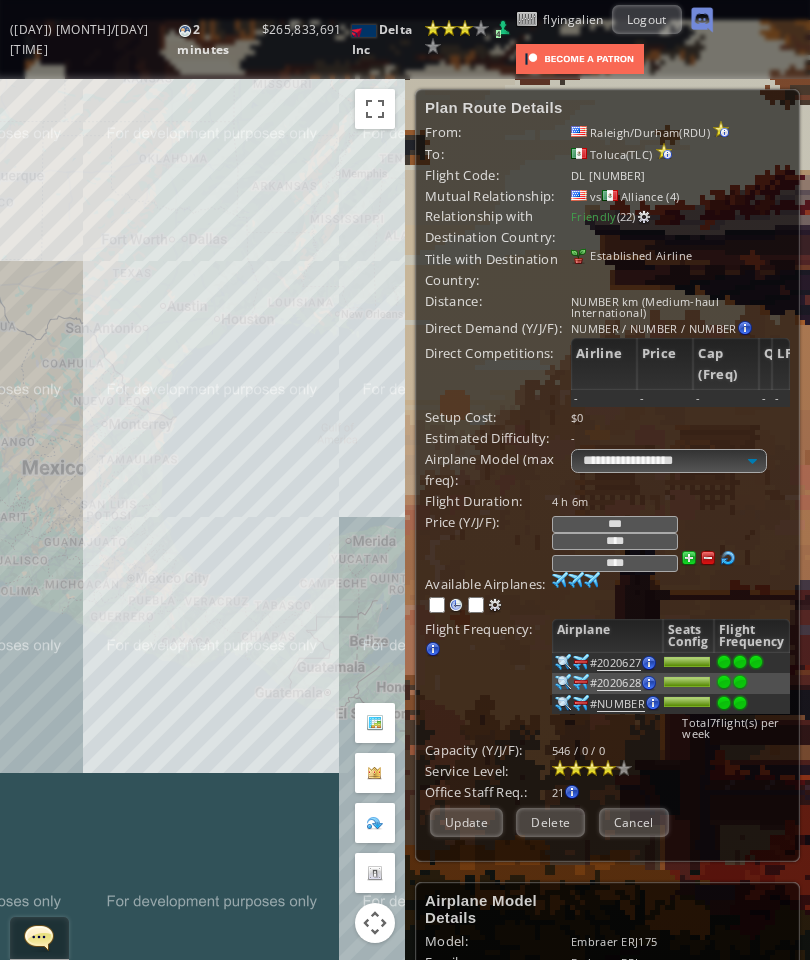 click on "Cancel" at bounding box center (634, 822) 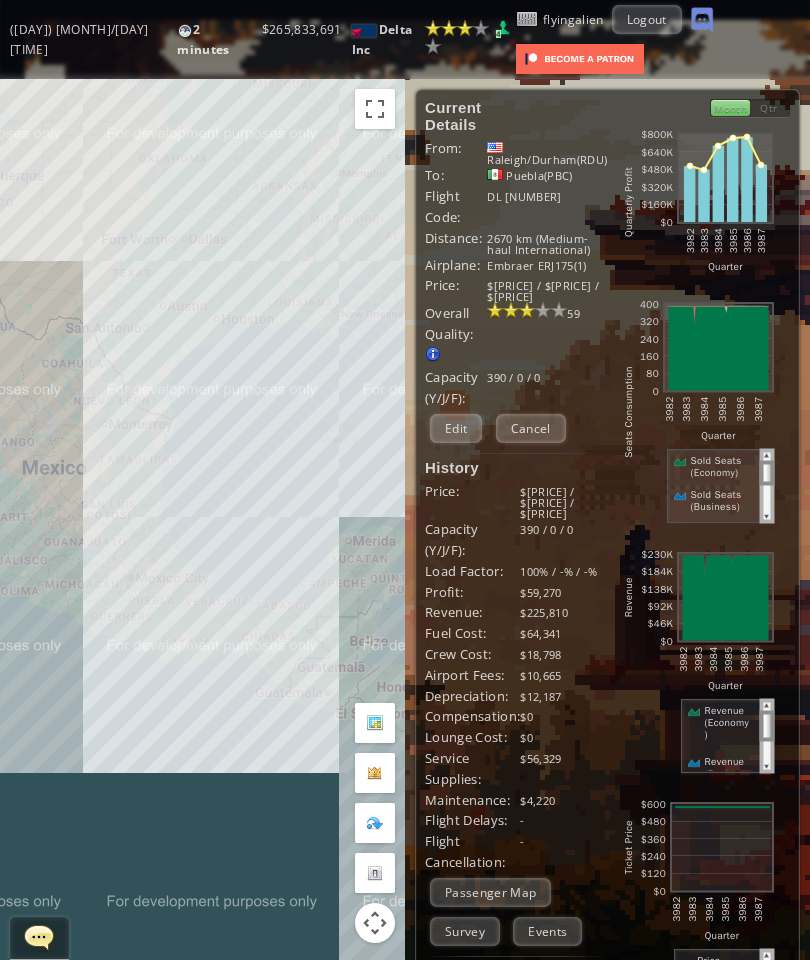 click on "Edit" at bounding box center (456, 428) 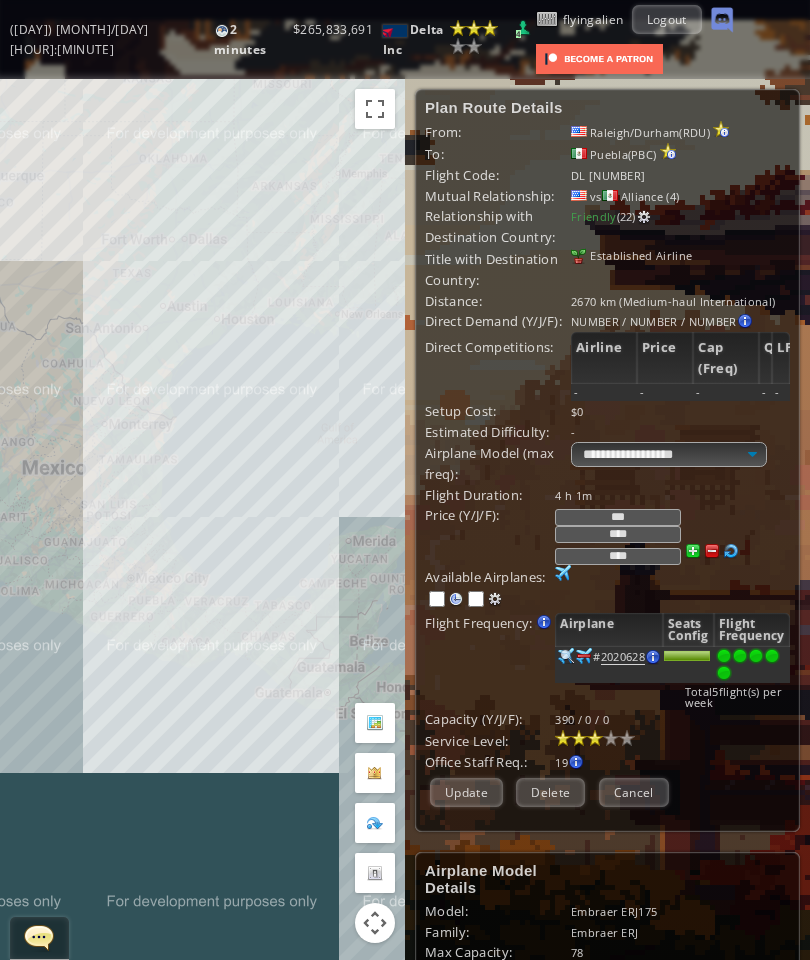 click at bounding box center [595, 738] 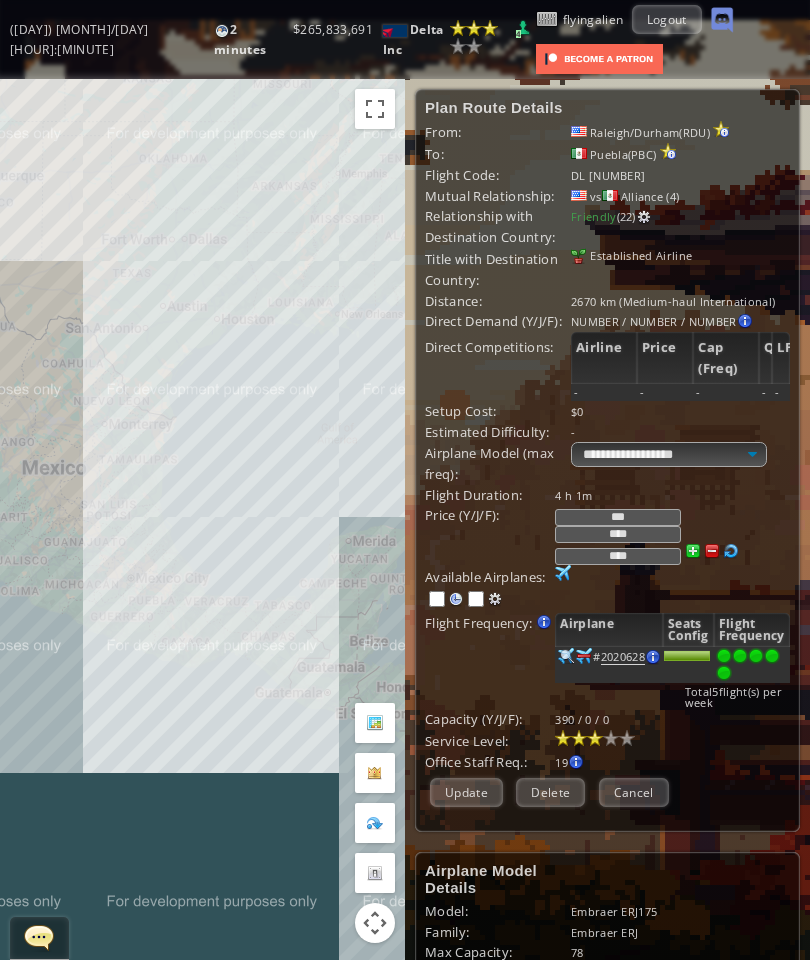 click on "Update" at bounding box center (466, 792) 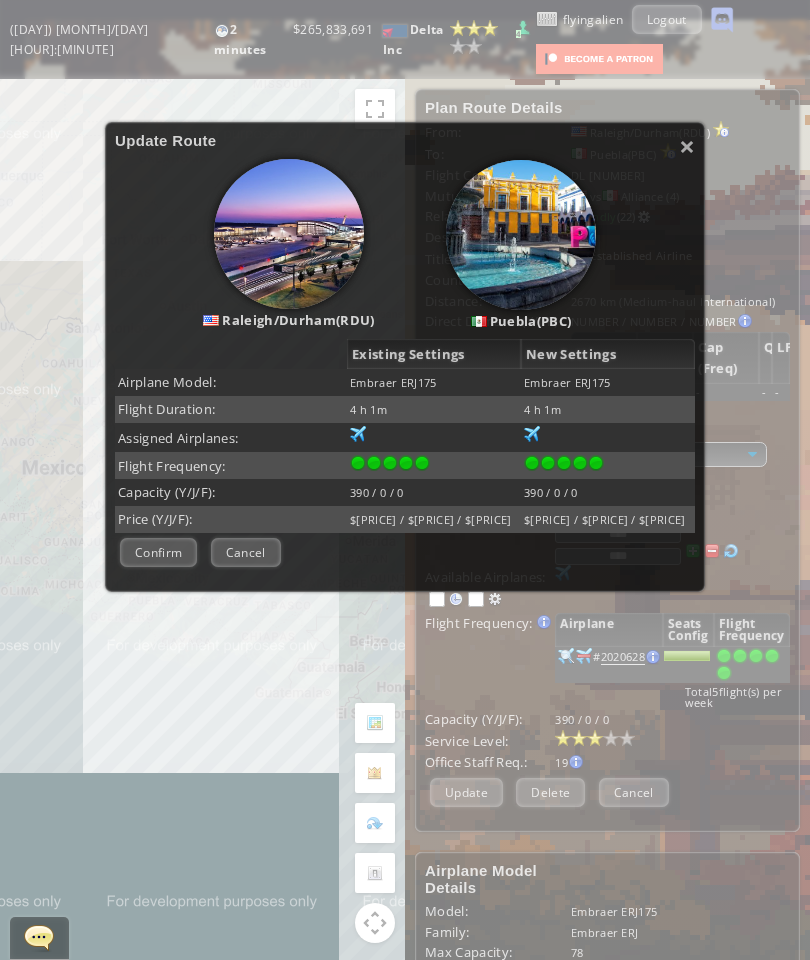 click on "Confirm" at bounding box center [158, 552] 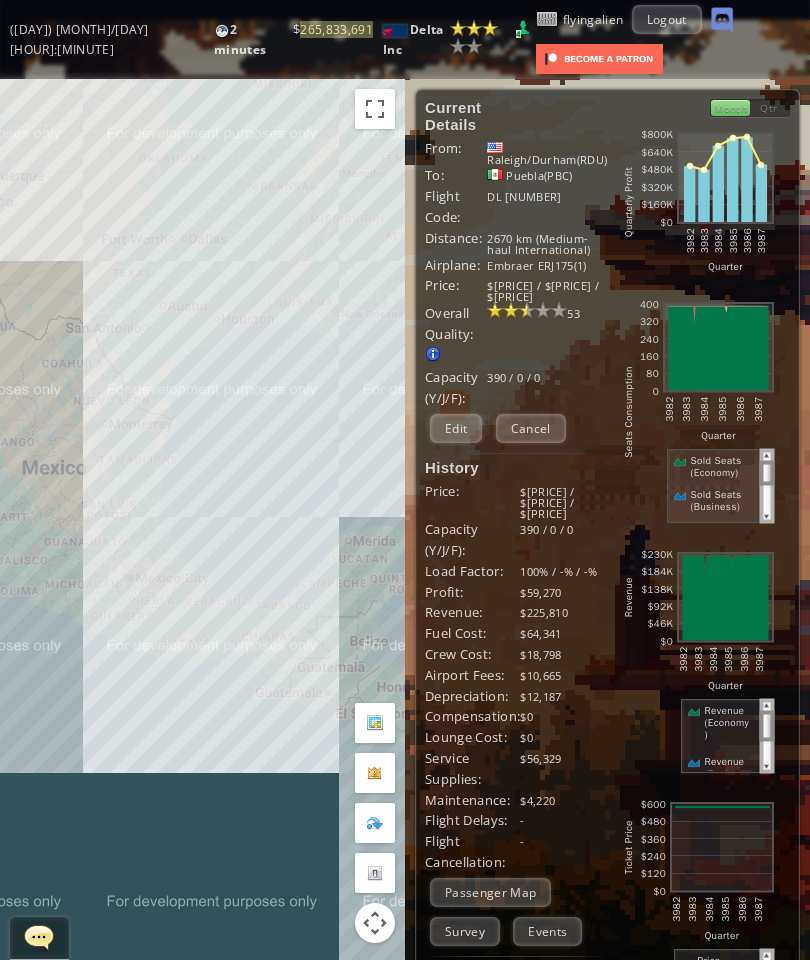 click on "Cancel" at bounding box center (531, 428) 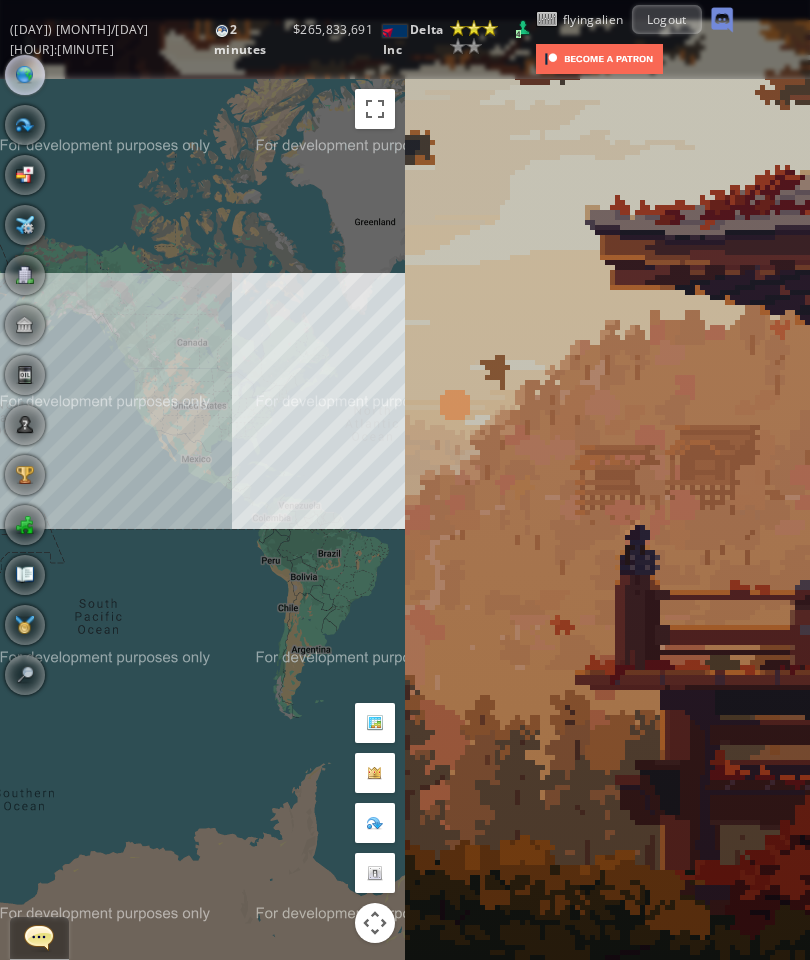 click at bounding box center (7, 480) 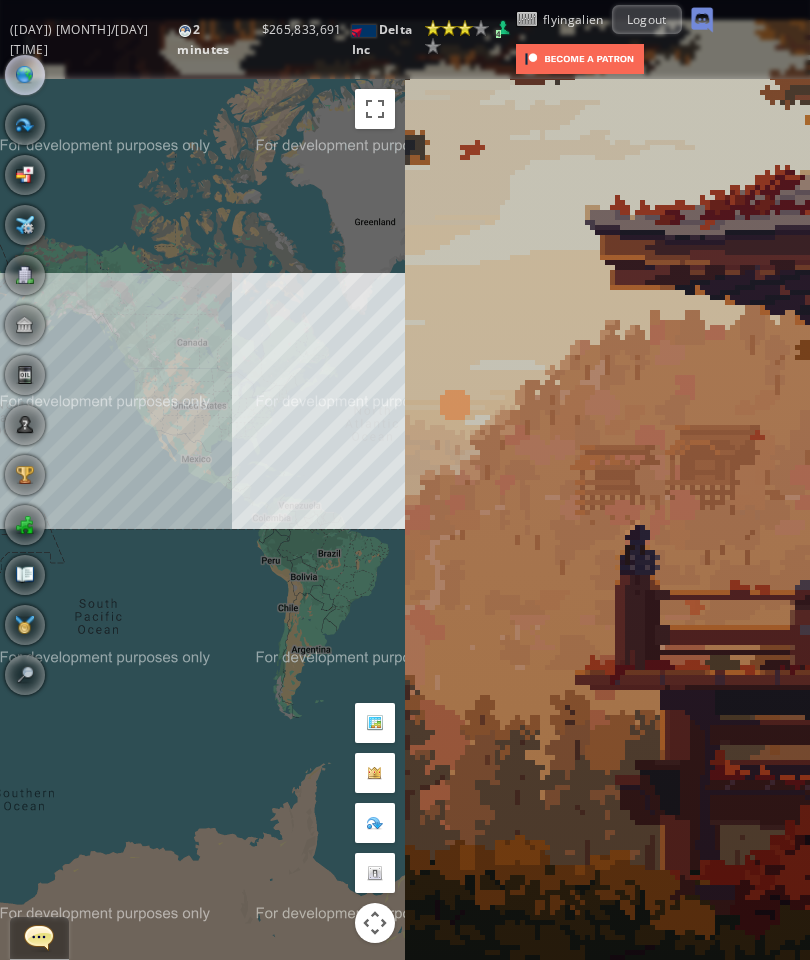 click at bounding box center [7, 480] 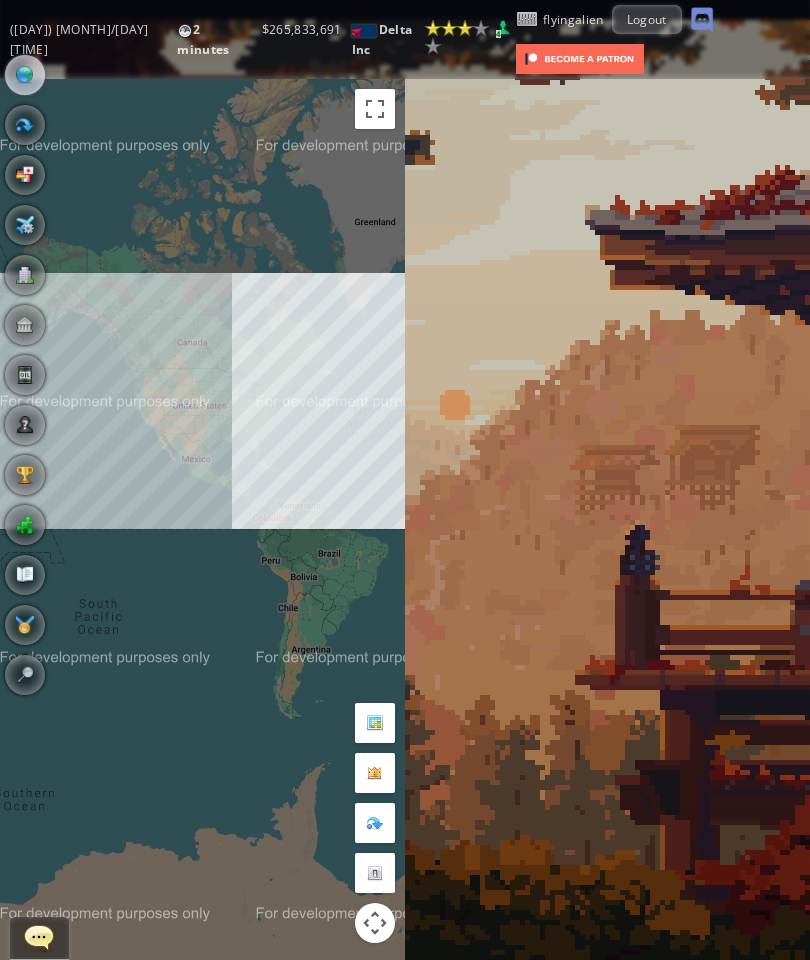 click at bounding box center [25, 225] 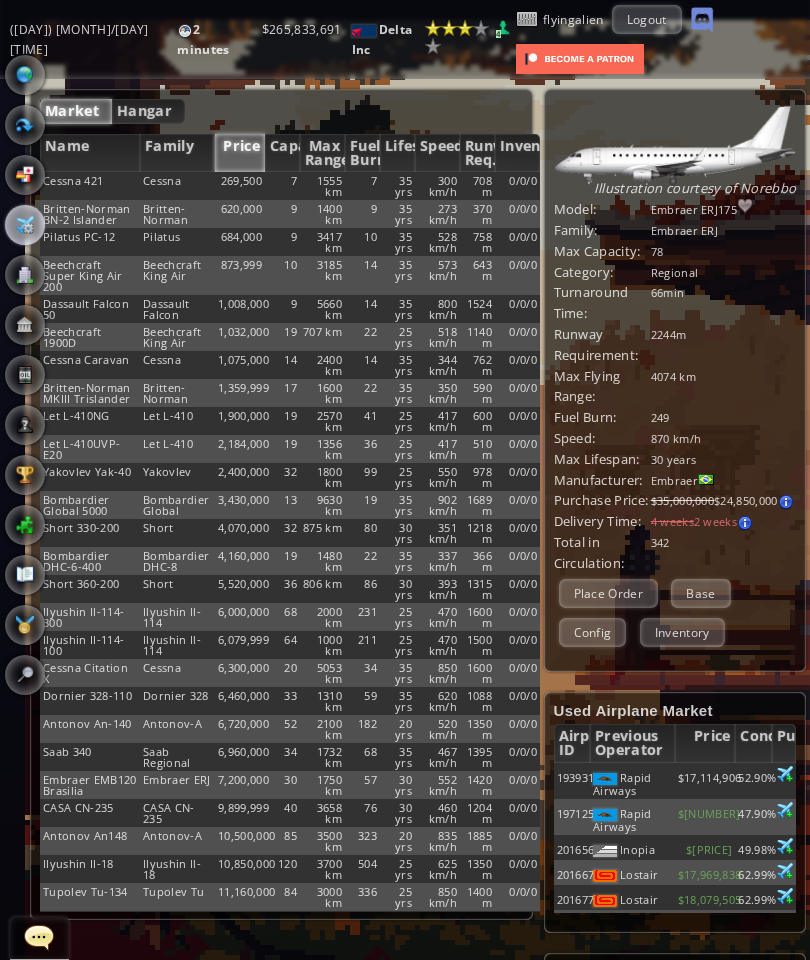 click on "Hangar" at bounding box center (148, 111) 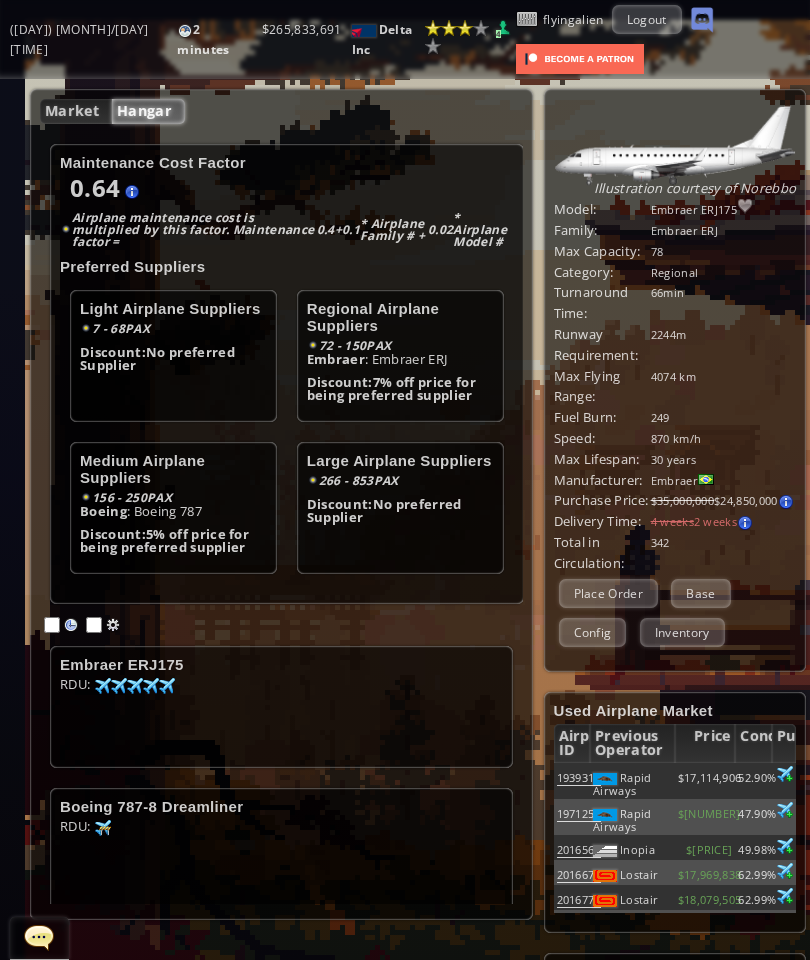 click on "Maintenance Cost Factor
[NUMBER]
[NUMBER]  +  [NUMBER]  *  [NUMBER]  +  [NUMBER]  *  [NUMBER]  =  [NUMBER]
Airplane Family
[AIRPLANE_FAMILY]
[AIRPLANE_FAMILY]
Airplane Model
[AIRPLANE_MODEL]
[AIRPLANE_MODEL]
Airplane maintenance cost is multiplied by this factor. Maintenance factor =  [NUMBER]  +  [NUMBER]  *Airplane Family # +  [NUMBER]  *Airplane Model #
Preferred Suppliers
Light Airplane Suppliers
[NUMBER]  -  [NUMBER]  PAX
Discount:  No preferred Supplier
Regional Airplane Suppliers
[NUMBER]  - [NUMBER]  PAX
[SUPPLIER]  :  [AIRPLANE_FAMILY]
Discount:  [NUMBER]% off price for being preferred supplier
Medium Airplane Suppliers" at bounding box center [281, 519] 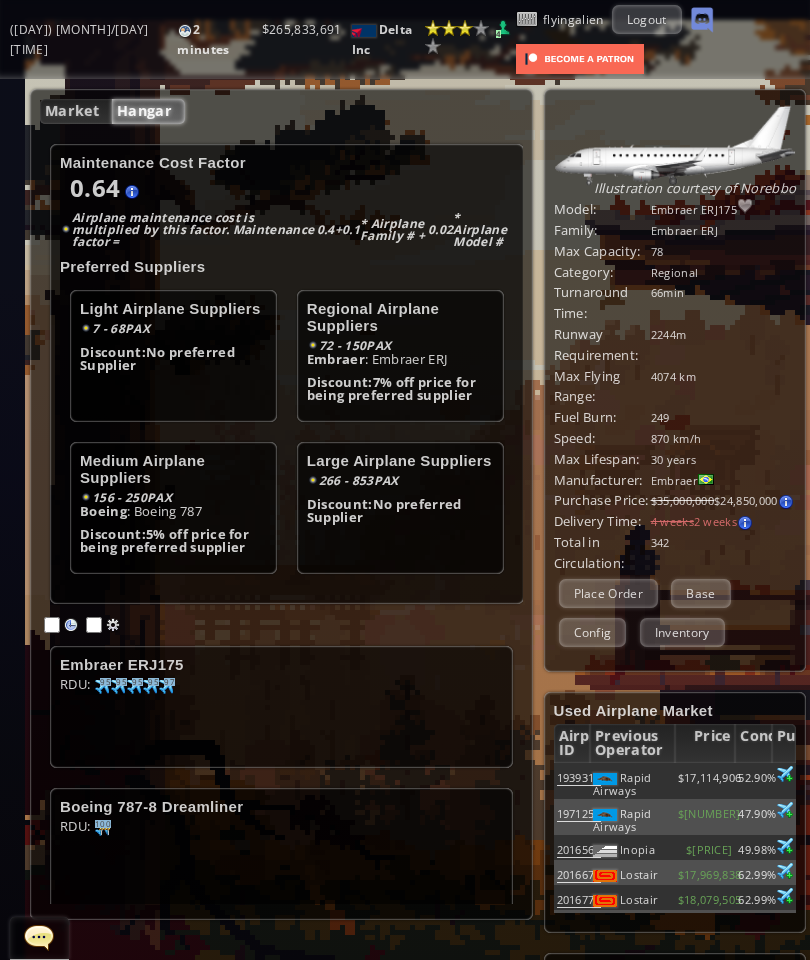 click at bounding box center (103, 686) 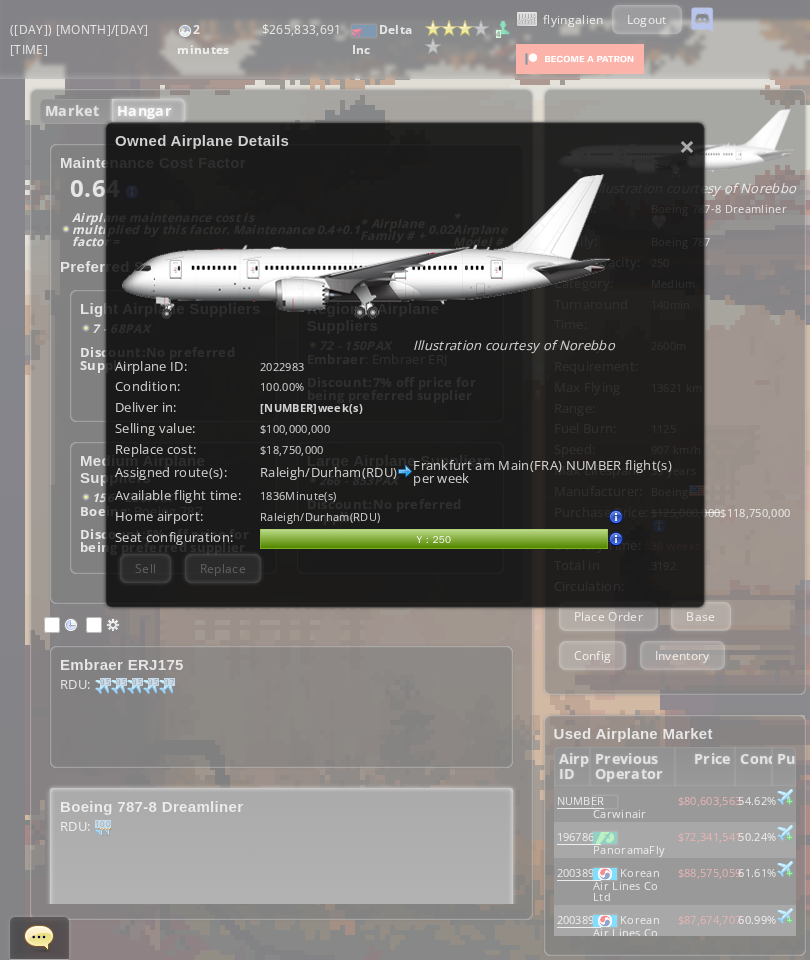 click on "×" at bounding box center [687, 146] 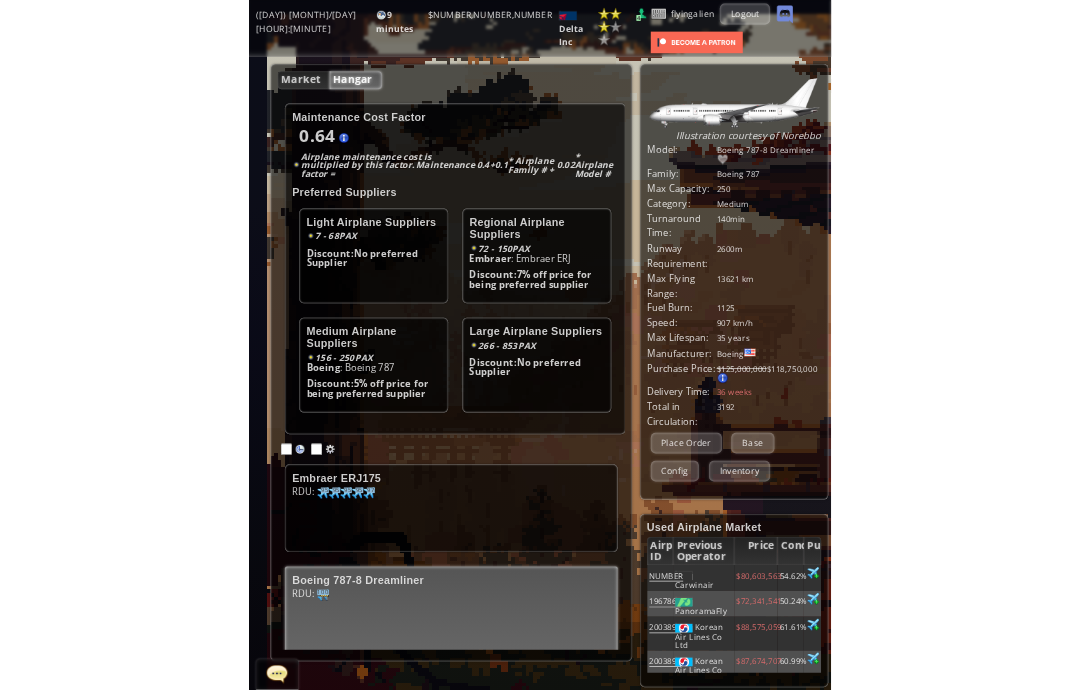 scroll, scrollTop: 20, scrollLeft: 0, axis: vertical 